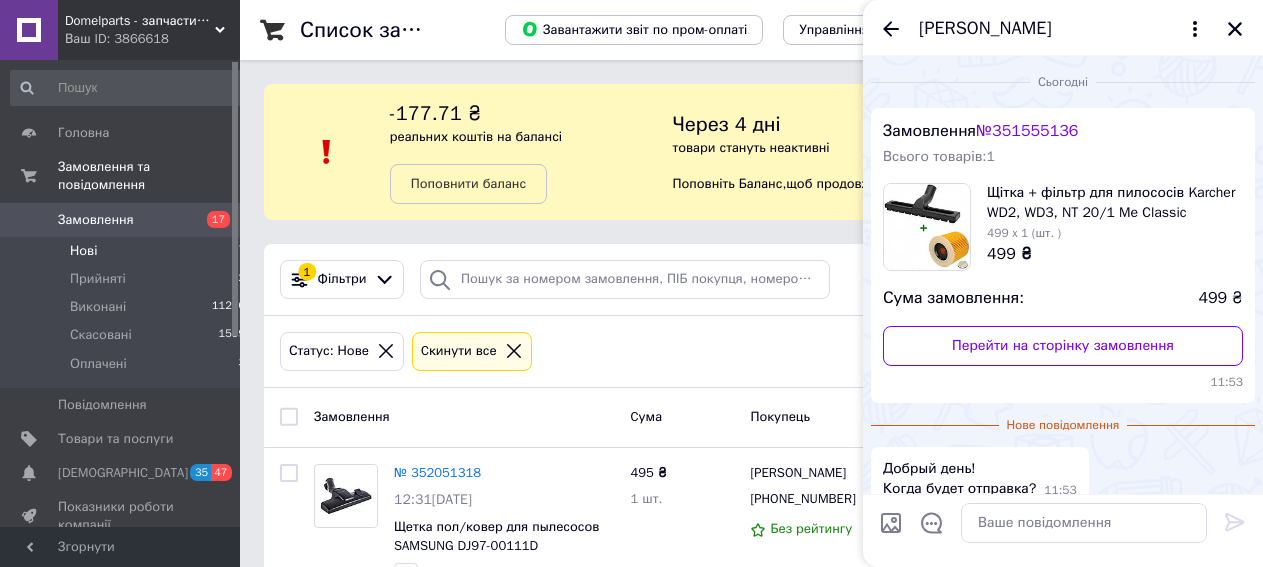 scroll, scrollTop: 0, scrollLeft: 0, axis: both 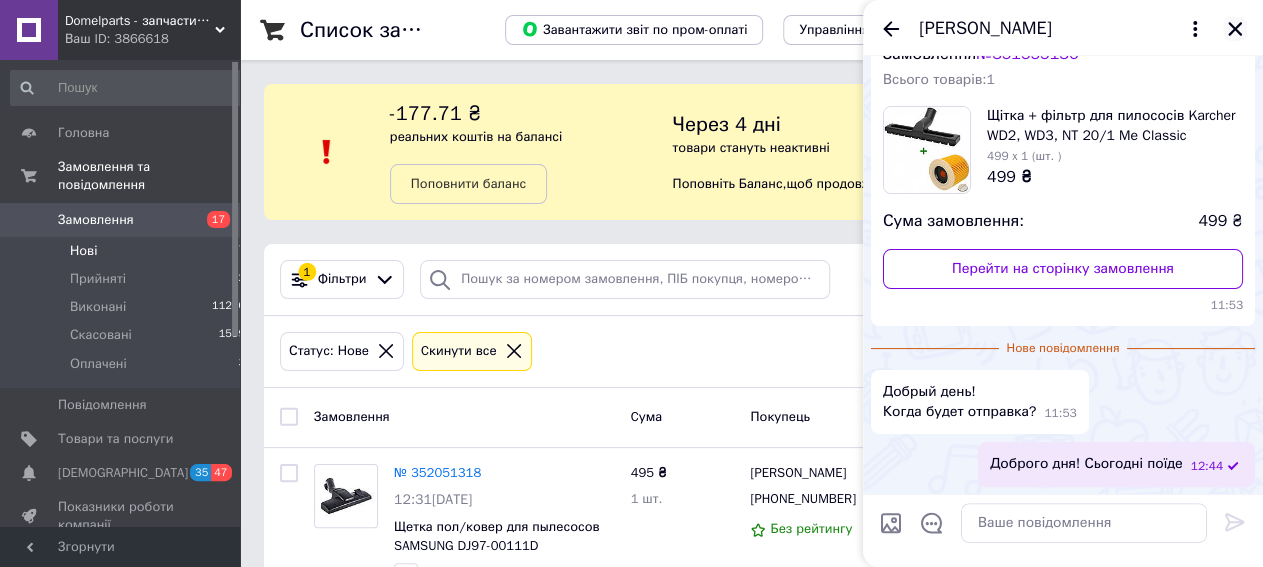 click 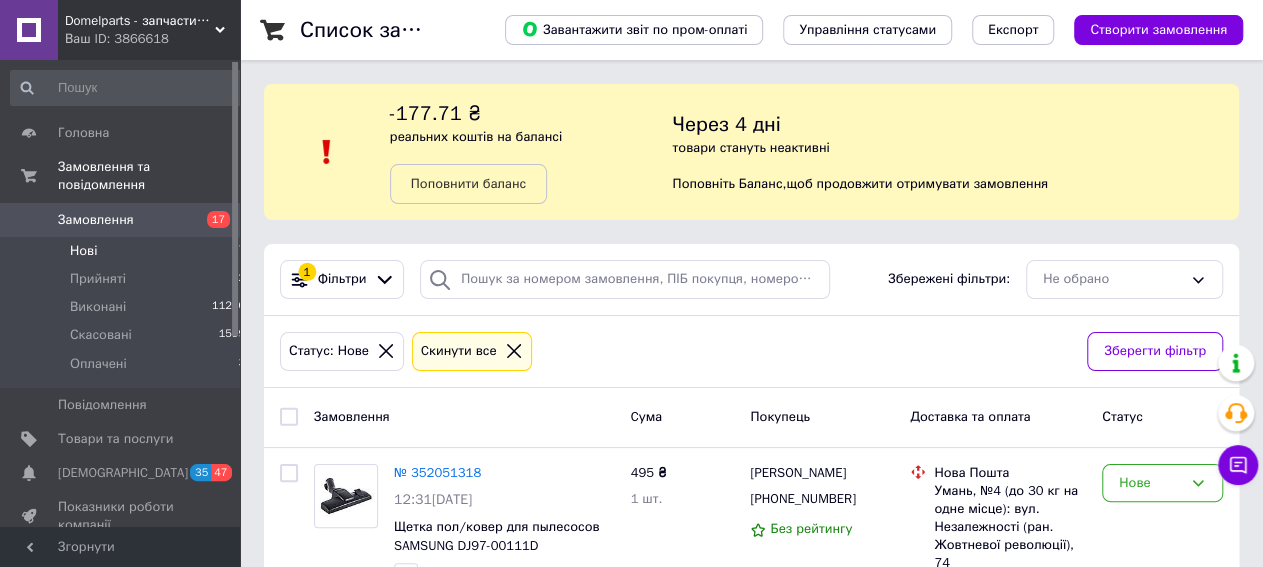 click 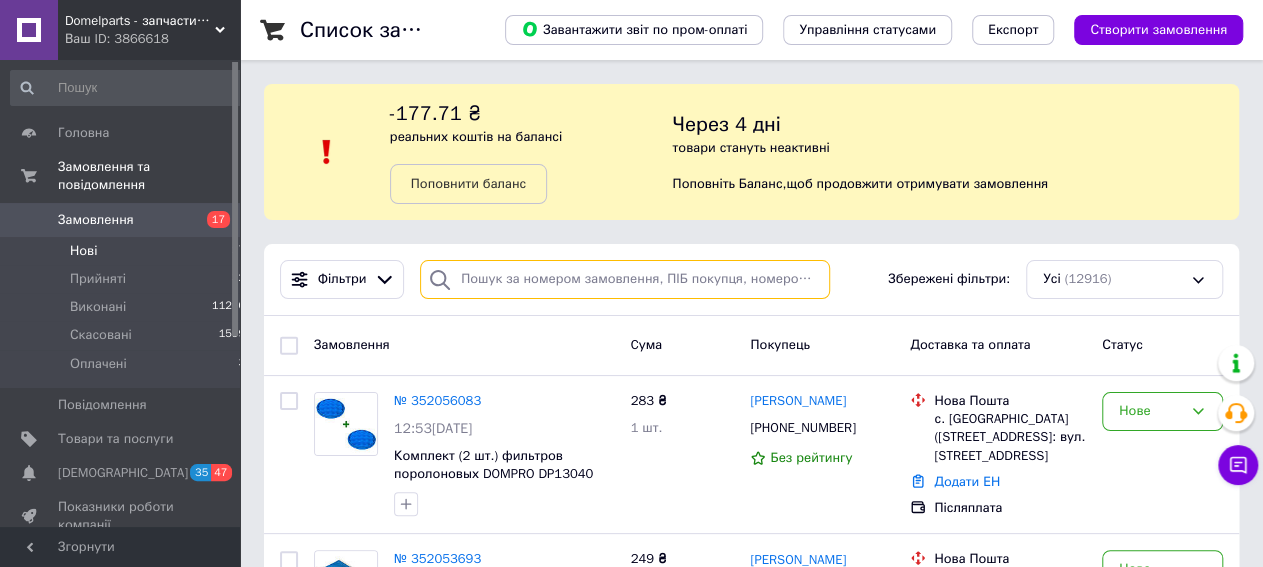click at bounding box center (625, 279) 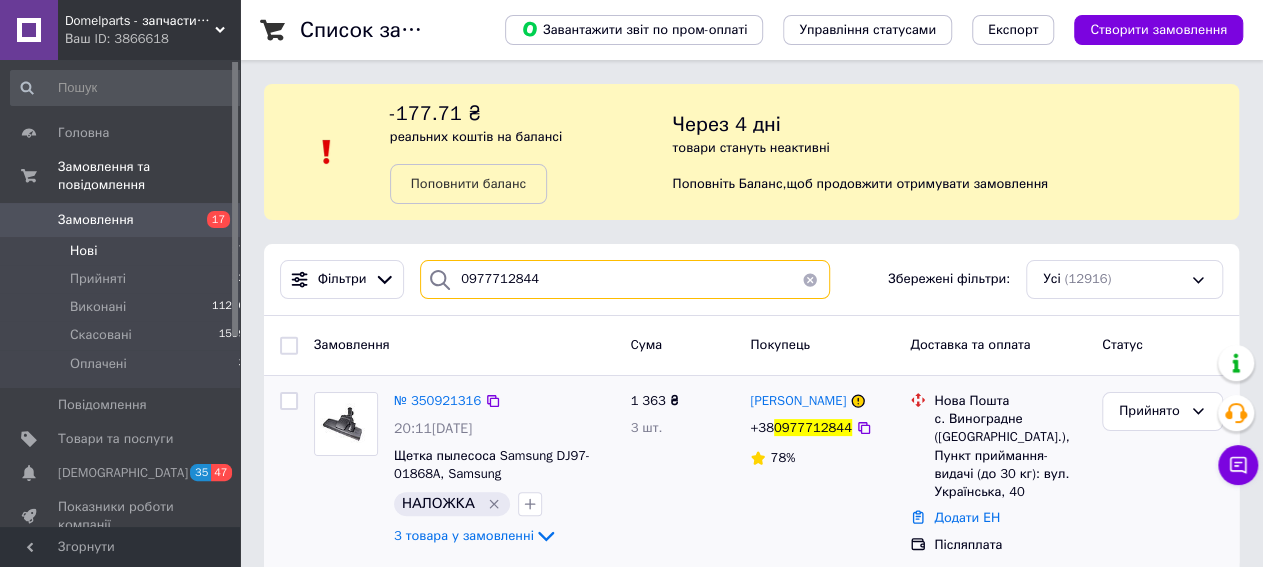 scroll, scrollTop: 25, scrollLeft: 0, axis: vertical 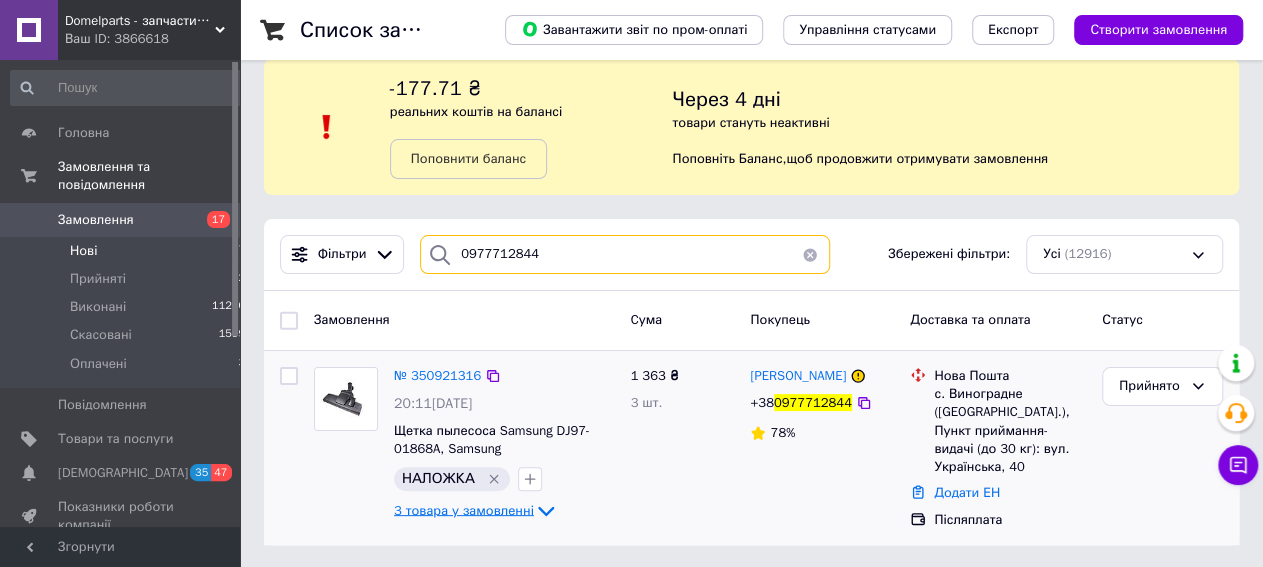 type on "0977712844" 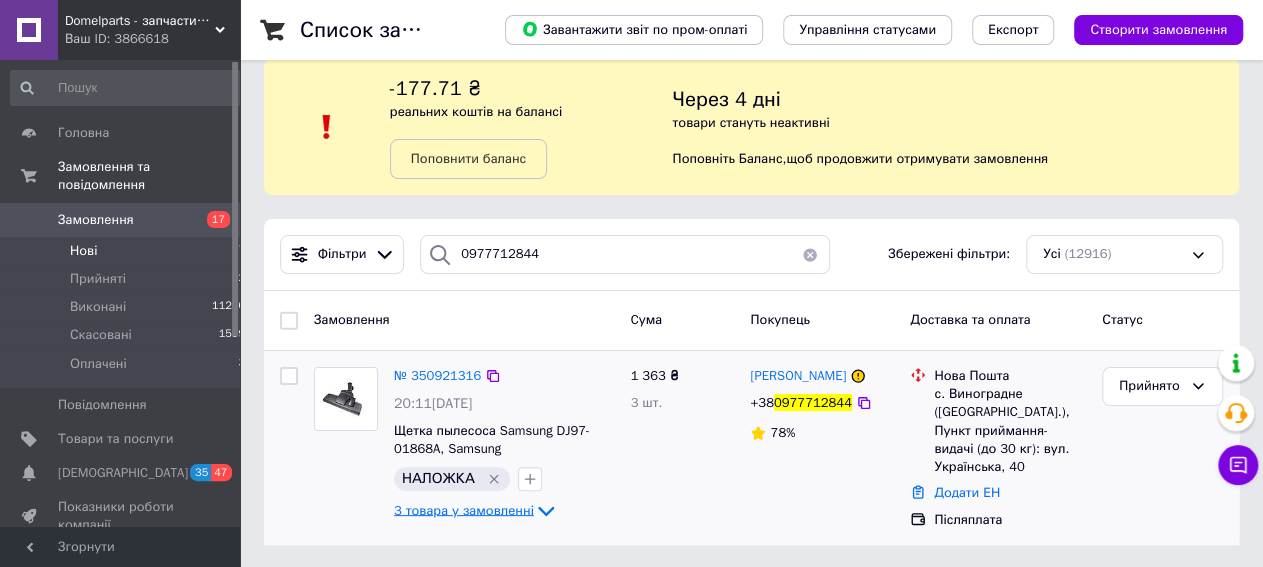 click 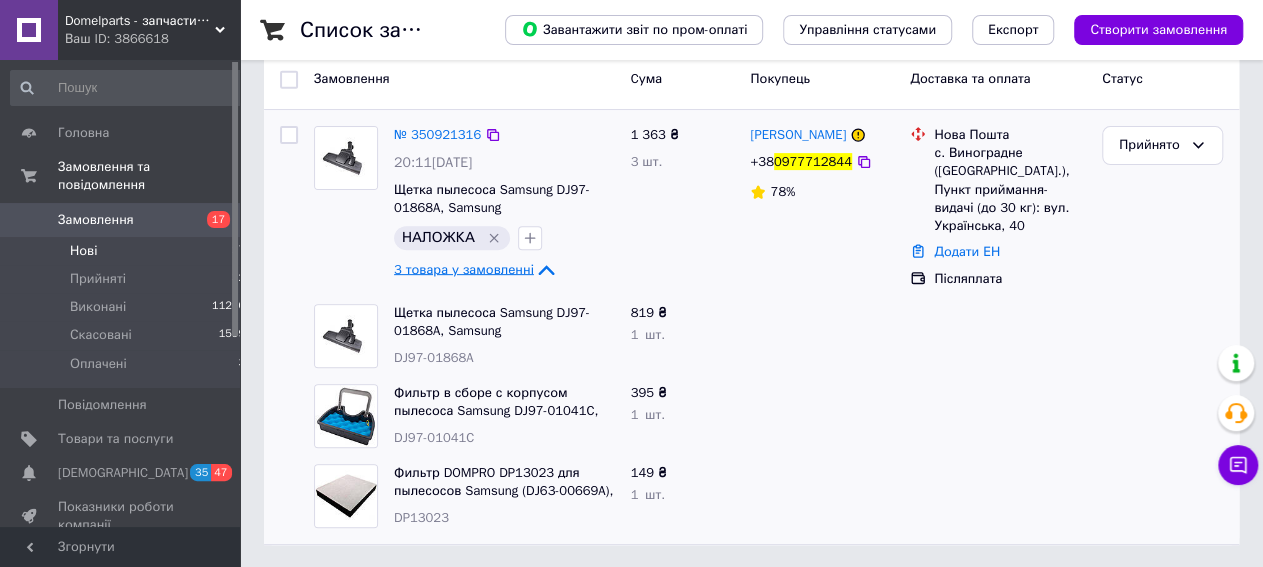 scroll, scrollTop: 0, scrollLeft: 0, axis: both 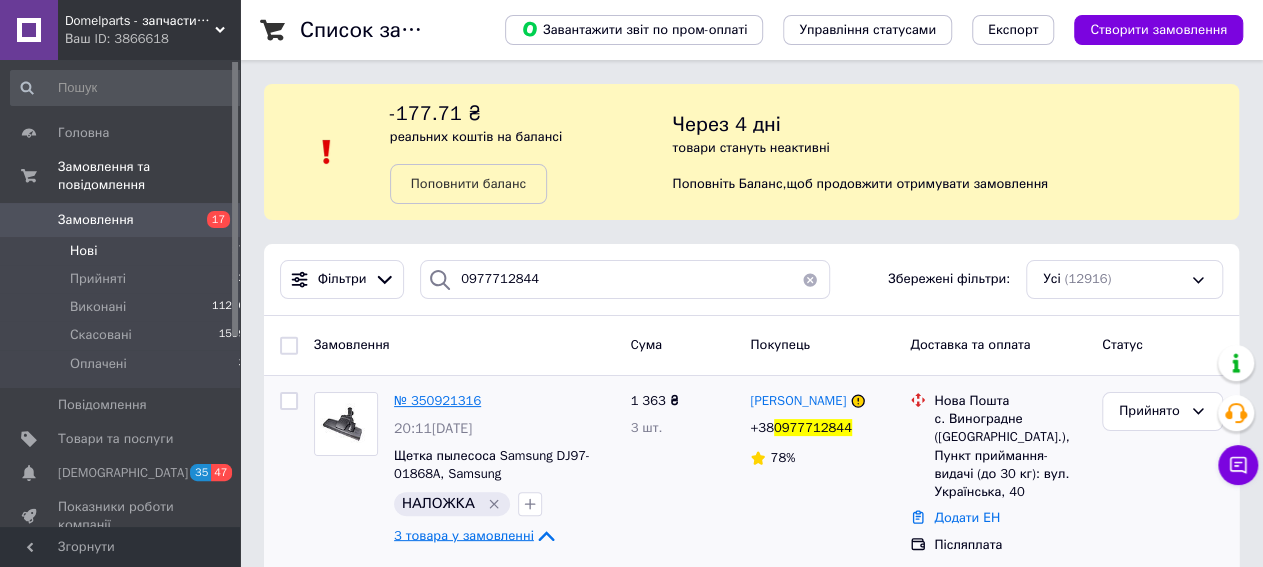 click on "№ 350921316" at bounding box center [437, 400] 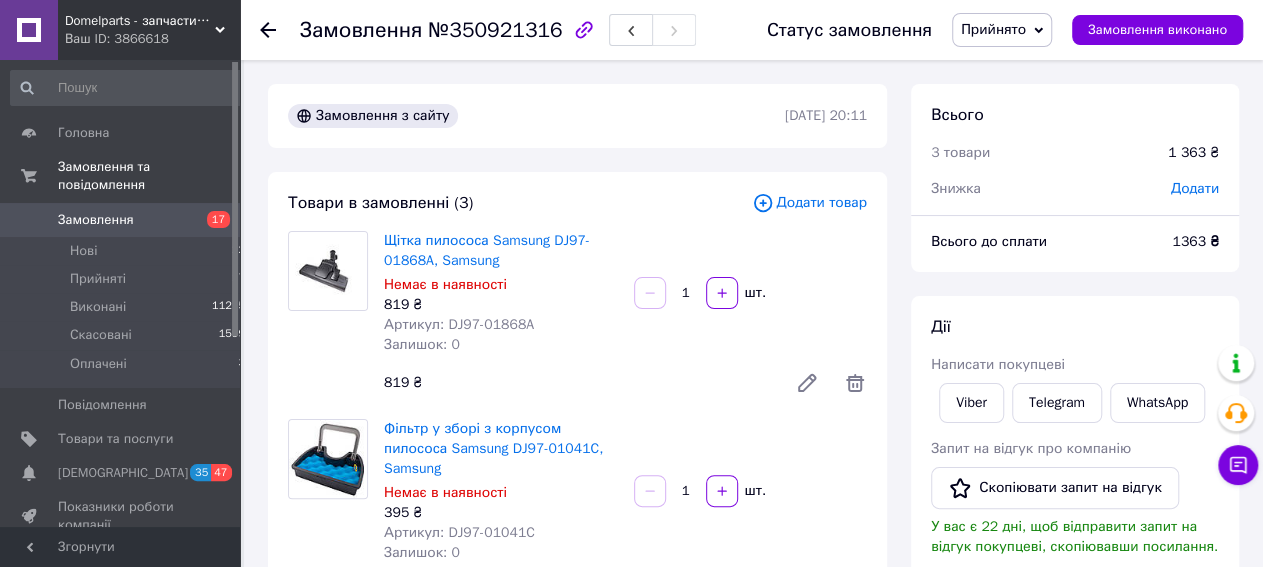 scroll, scrollTop: 192, scrollLeft: 0, axis: vertical 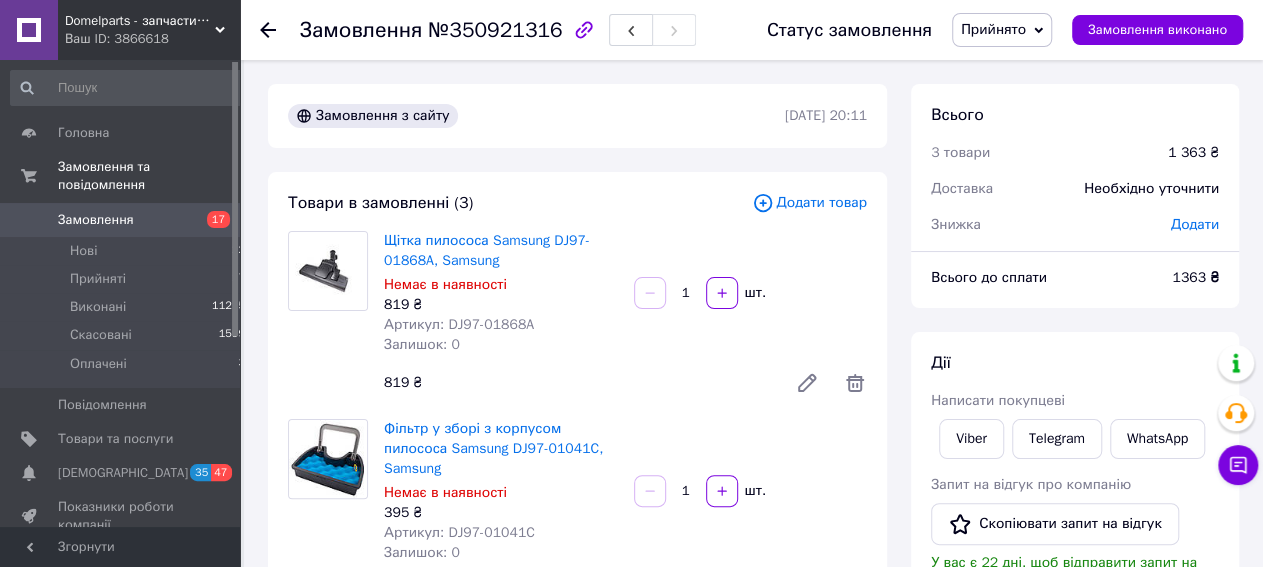 click on "Замовлення №350921316" at bounding box center (498, 30) 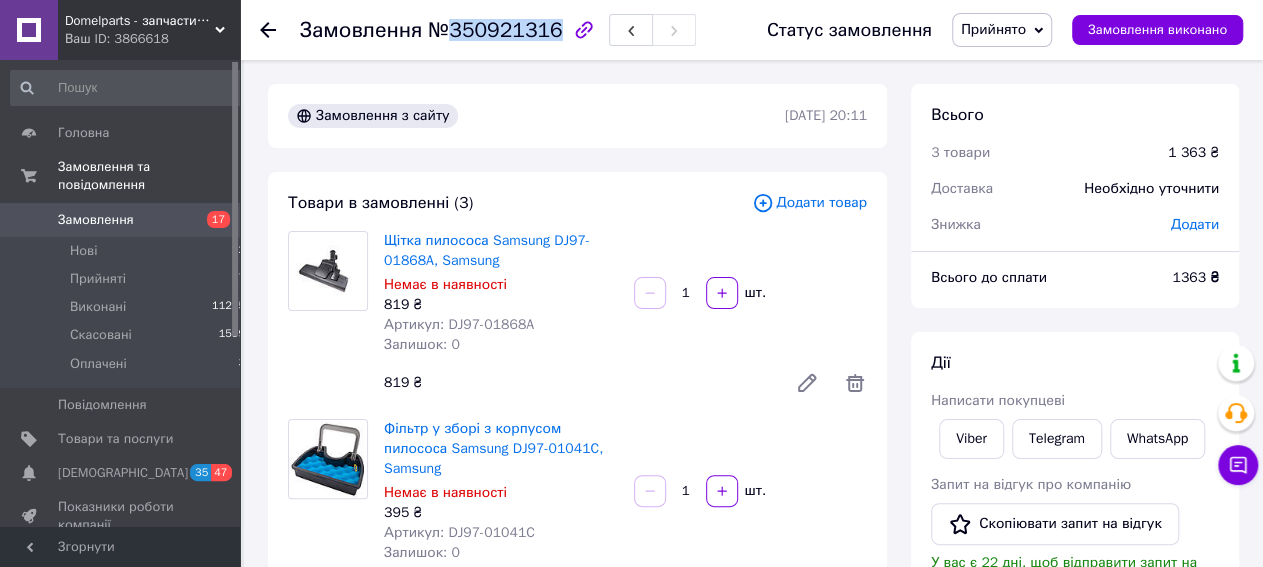 click on "№350921316" at bounding box center [495, 30] 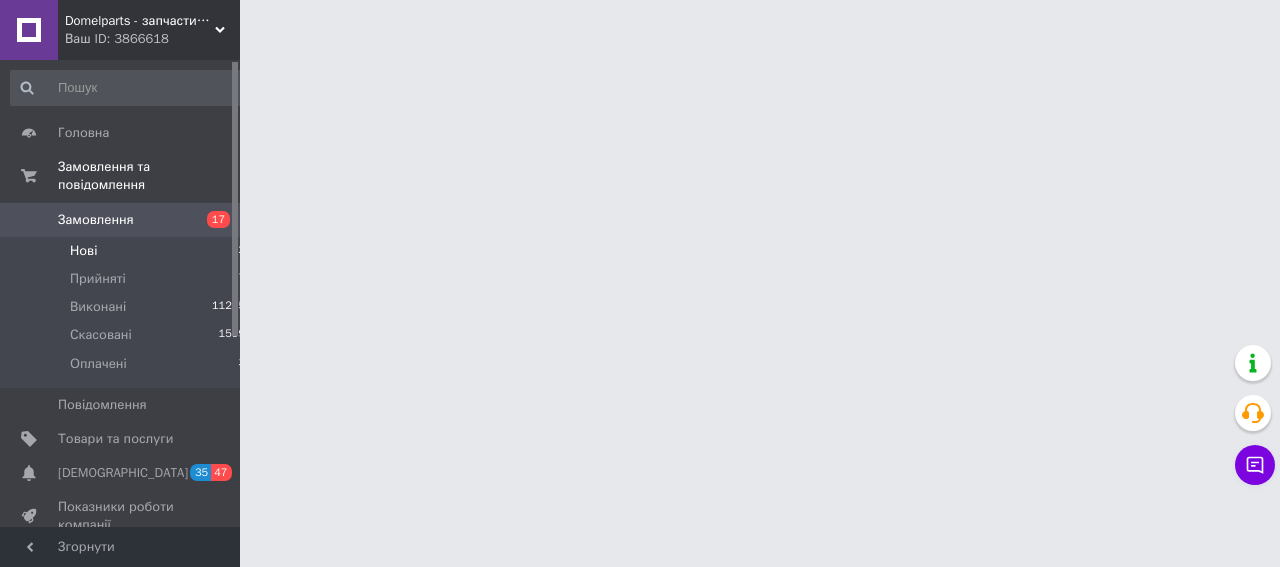 click on "Нові" at bounding box center [83, 251] 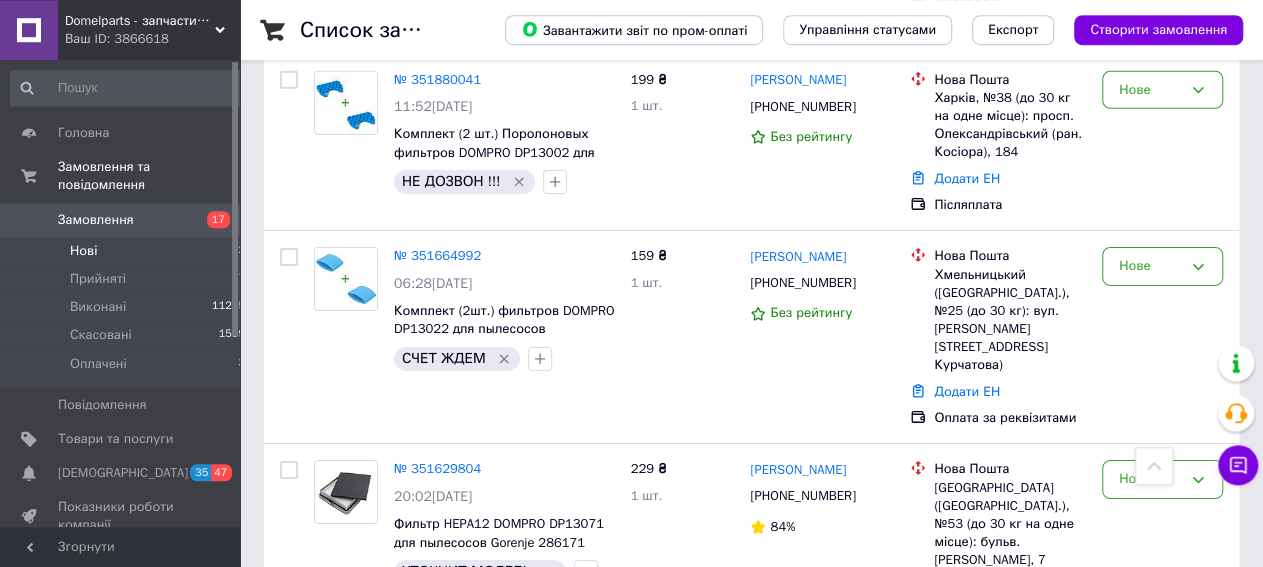 scroll, scrollTop: 3186, scrollLeft: 0, axis: vertical 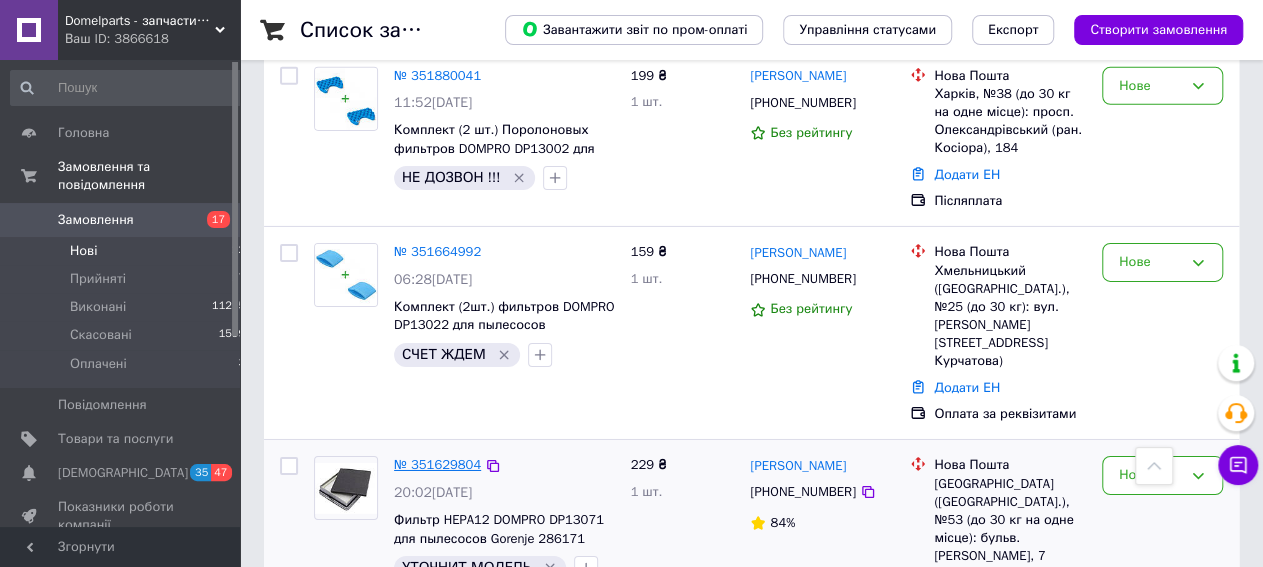 click on "№ 351629804" at bounding box center [437, 464] 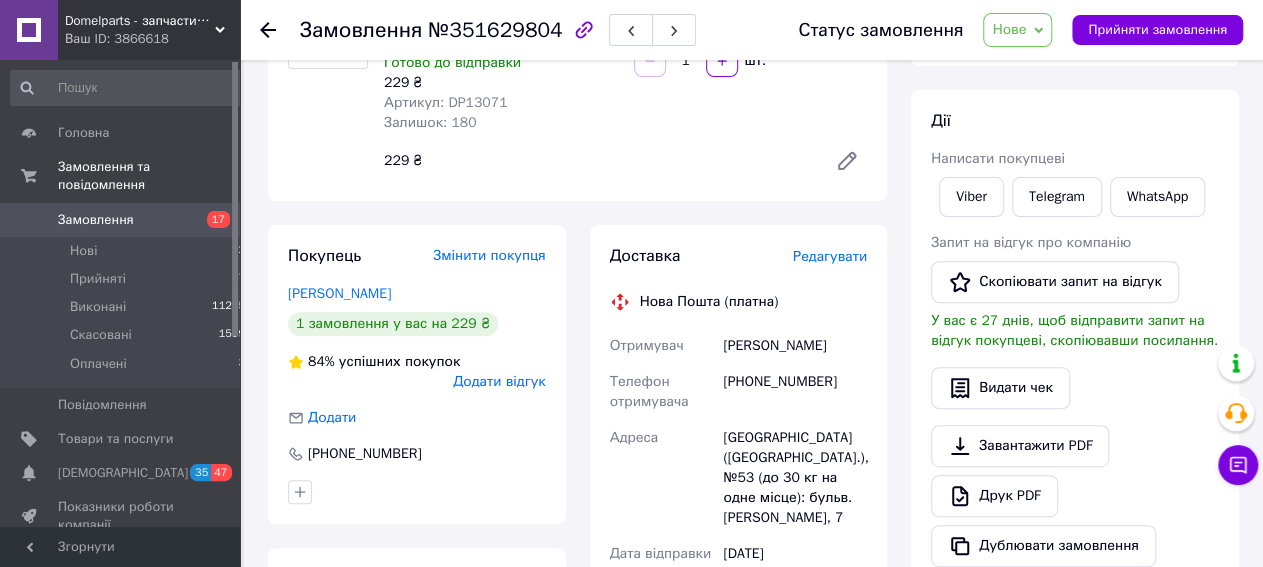 scroll, scrollTop: 0, scrollLeft: 0, axis: both 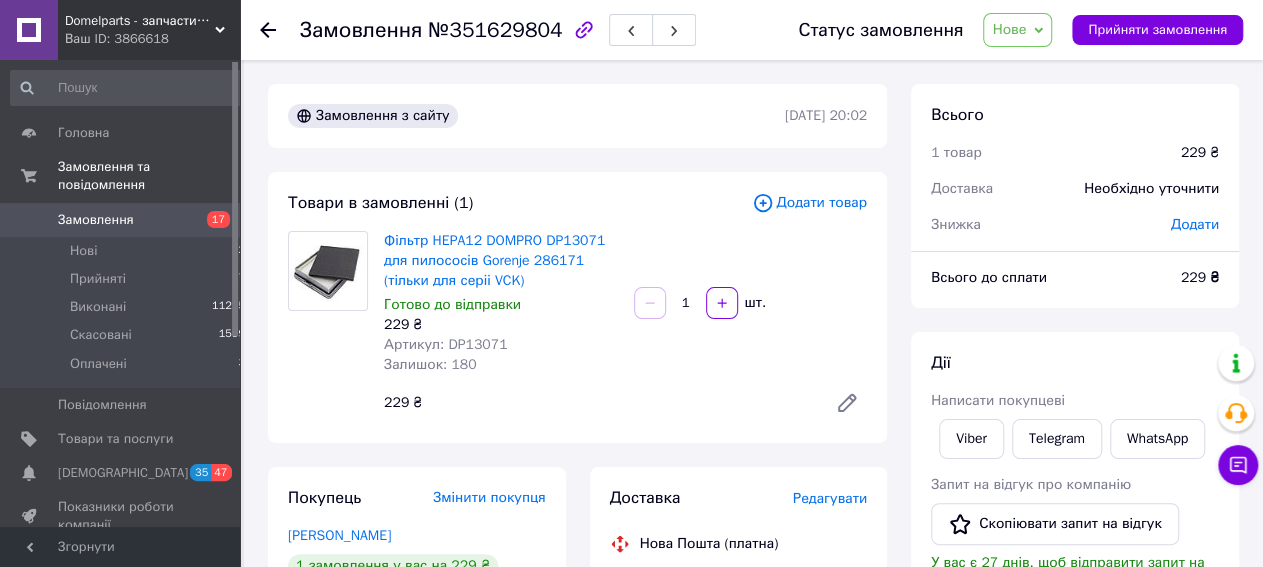 click on "Нове" at bounding box center [1017, 30] 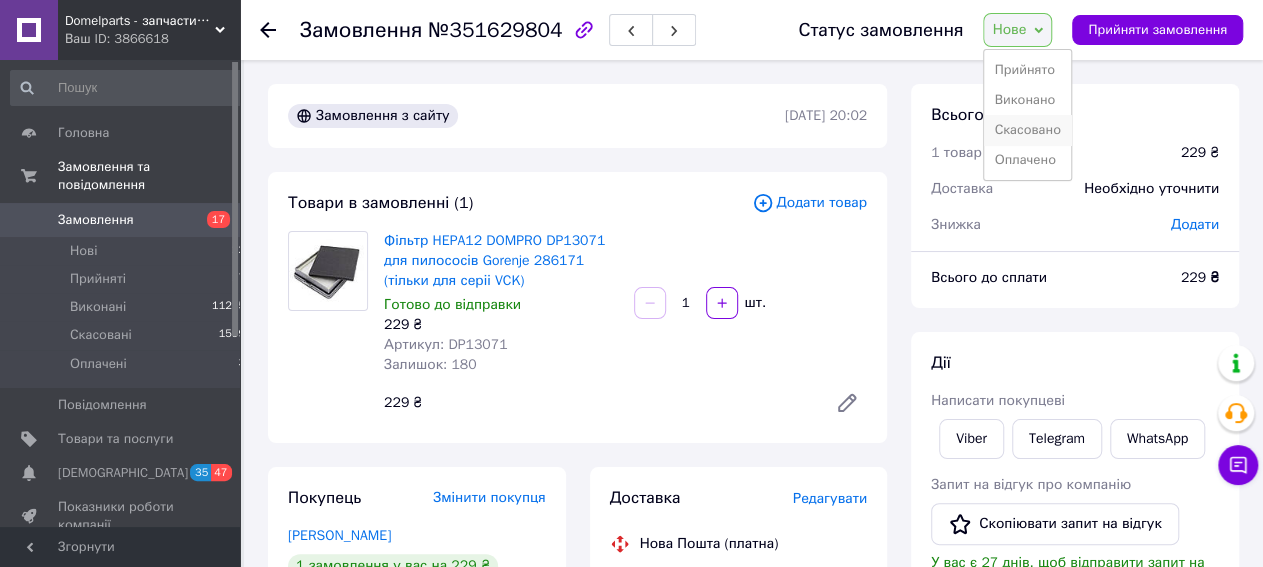 click on "Скасовано" at bounding box center (1027, 130) 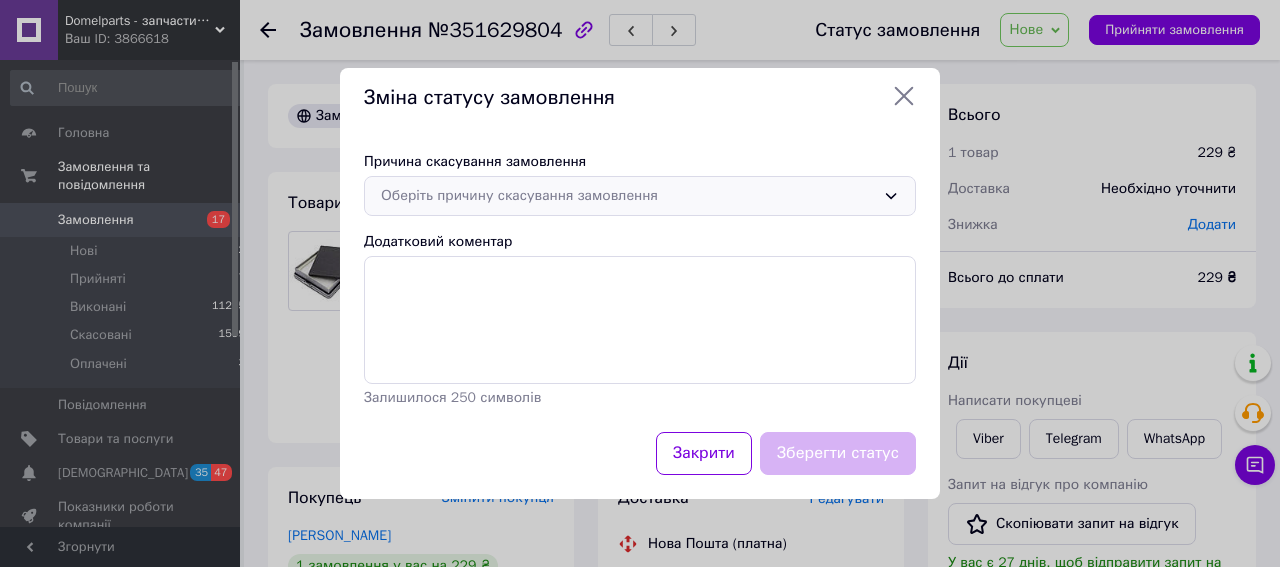 click on "Оберіть причину скасування замовлення" at bounding box center (628, 196) 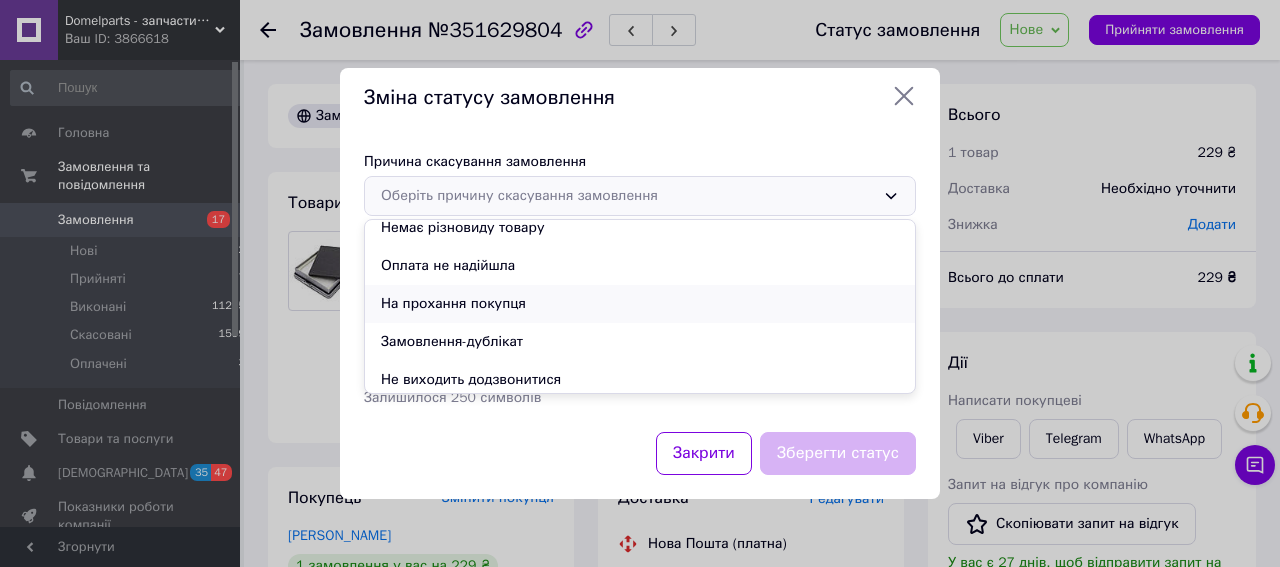 scroll, scrollTop: 93, scrollLeft: 0, axis: vertical 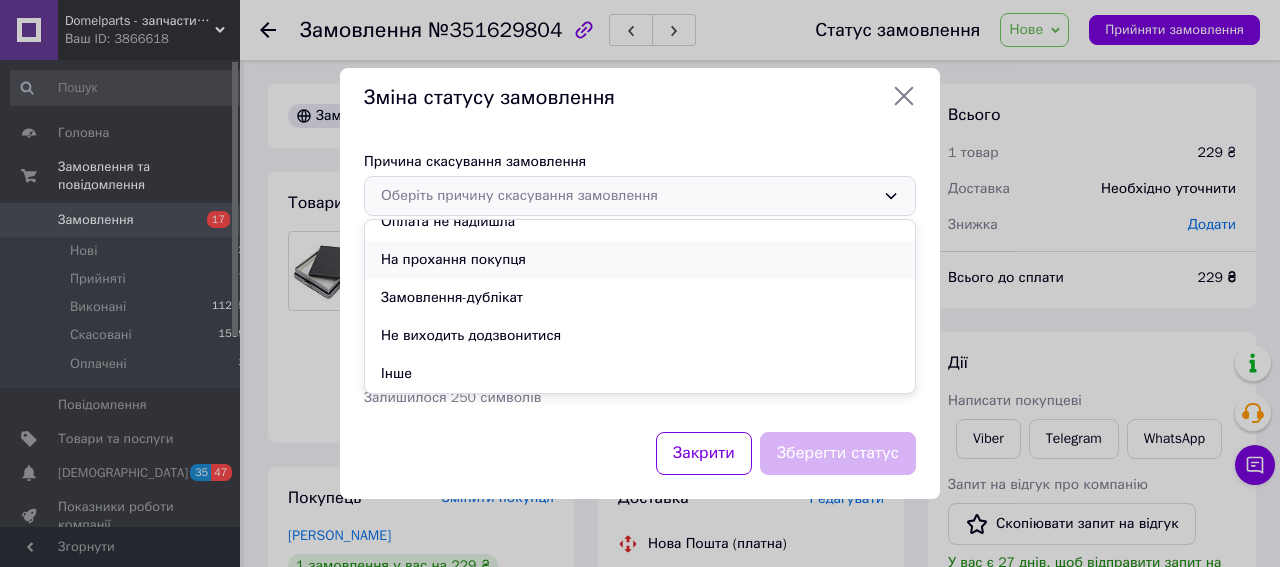 click on "На прохання покупця" at bounding box center [640, 260] 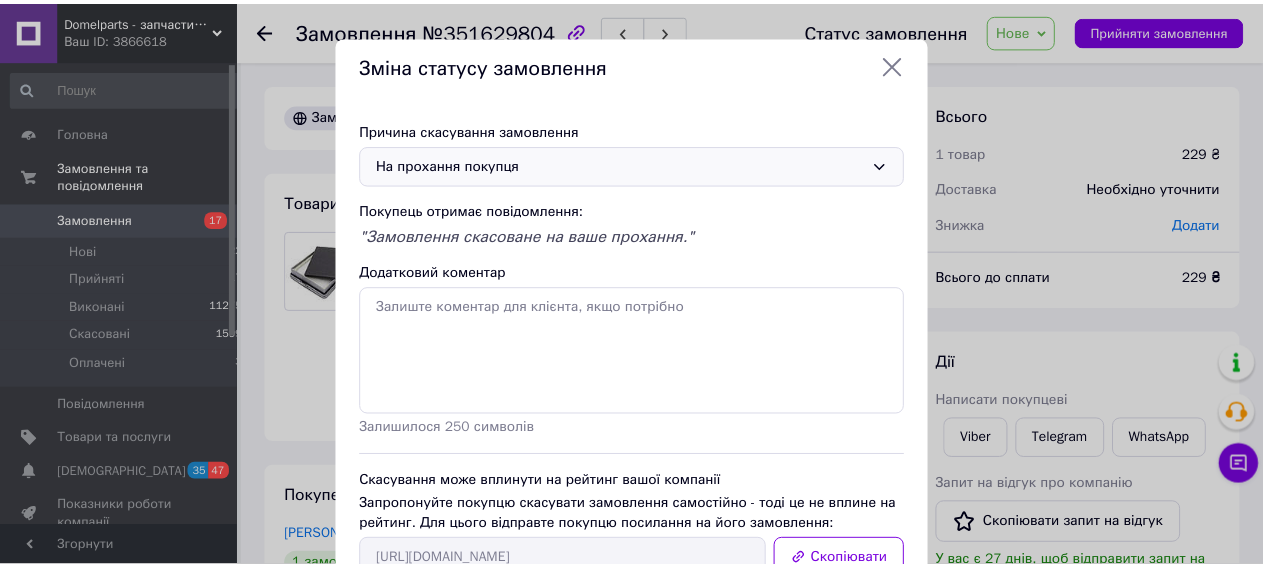 scroll, scrollTop: 137, scrollLeft: 0, axis: vertical 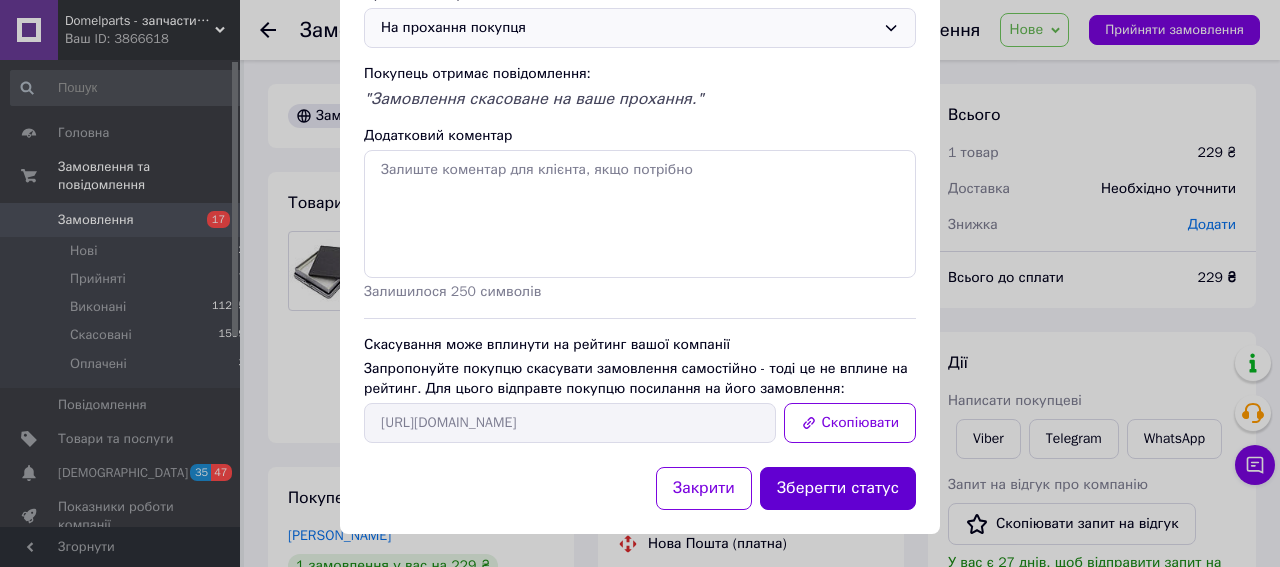 click on "Зберегти статус" at bounding box center (838, 488) 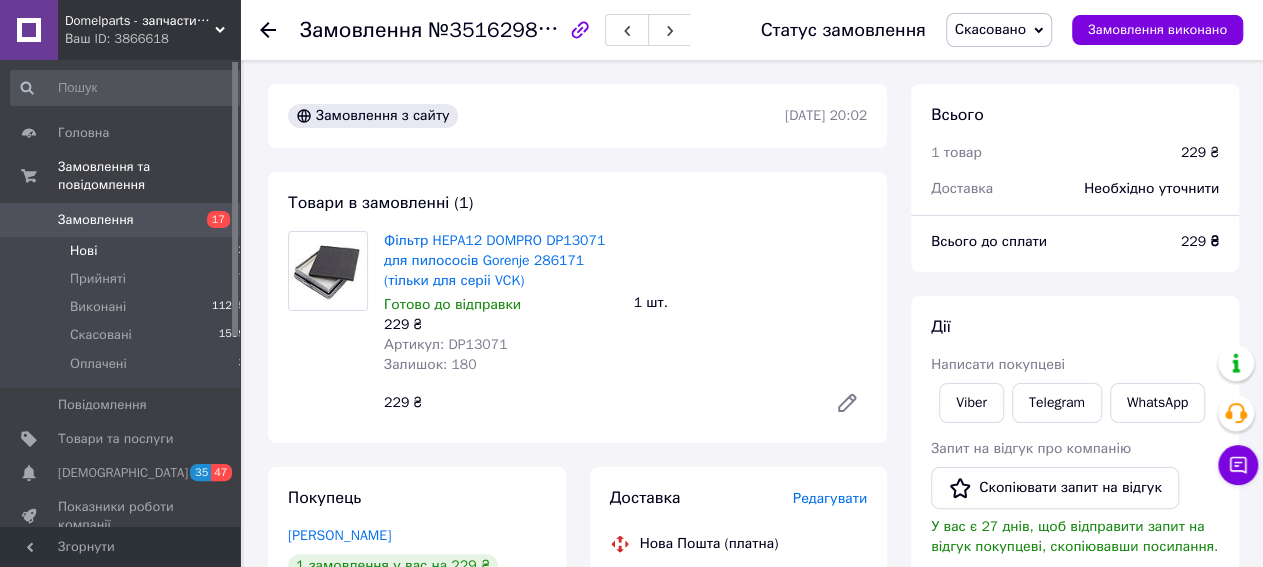 click on "Нові" at bounding box center [83, 251] 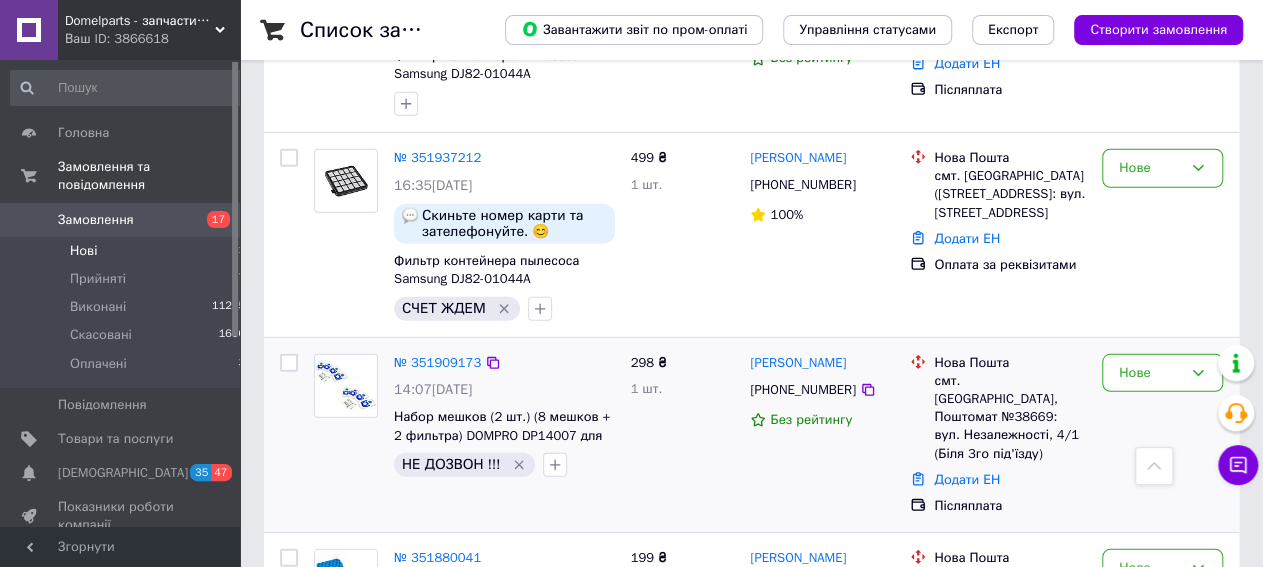scroll, scrollTop: 3217, scrollLeft: 0, axis: vertical 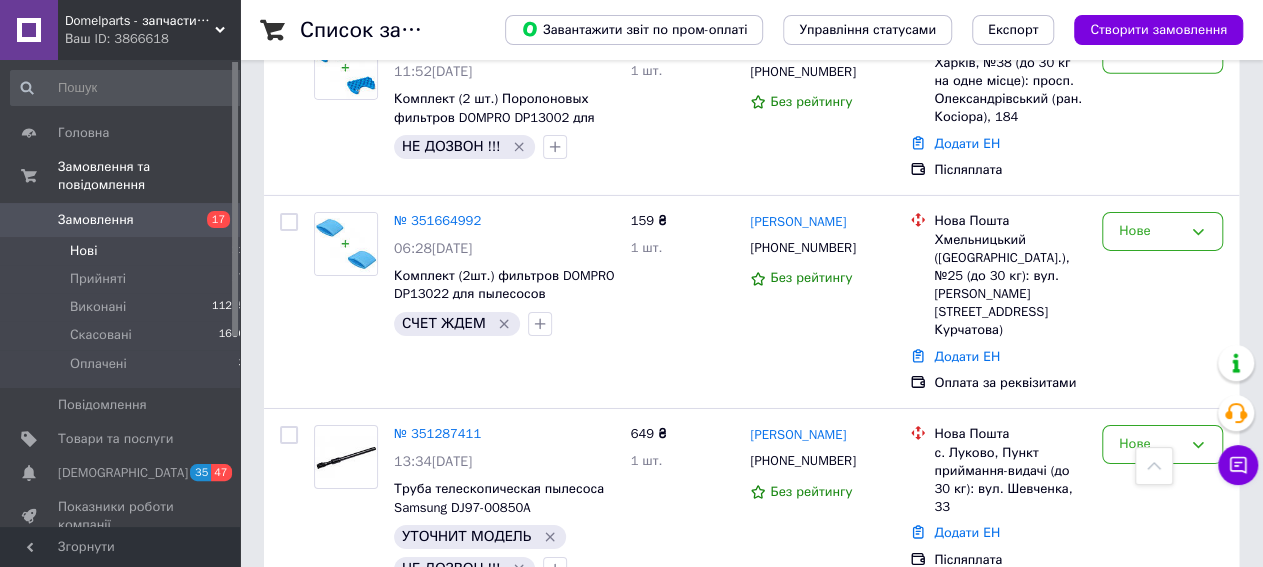 click on "2" at bounding box center [327, 642] 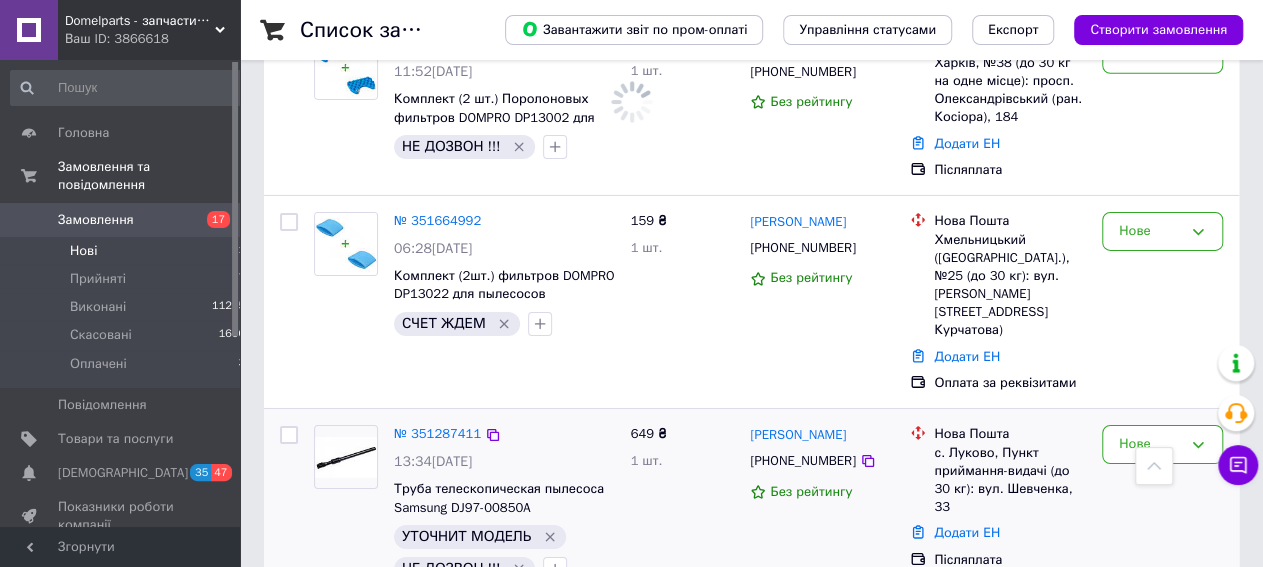 scroll, scrollTop: 0, scrollLeft: 0, axis: both 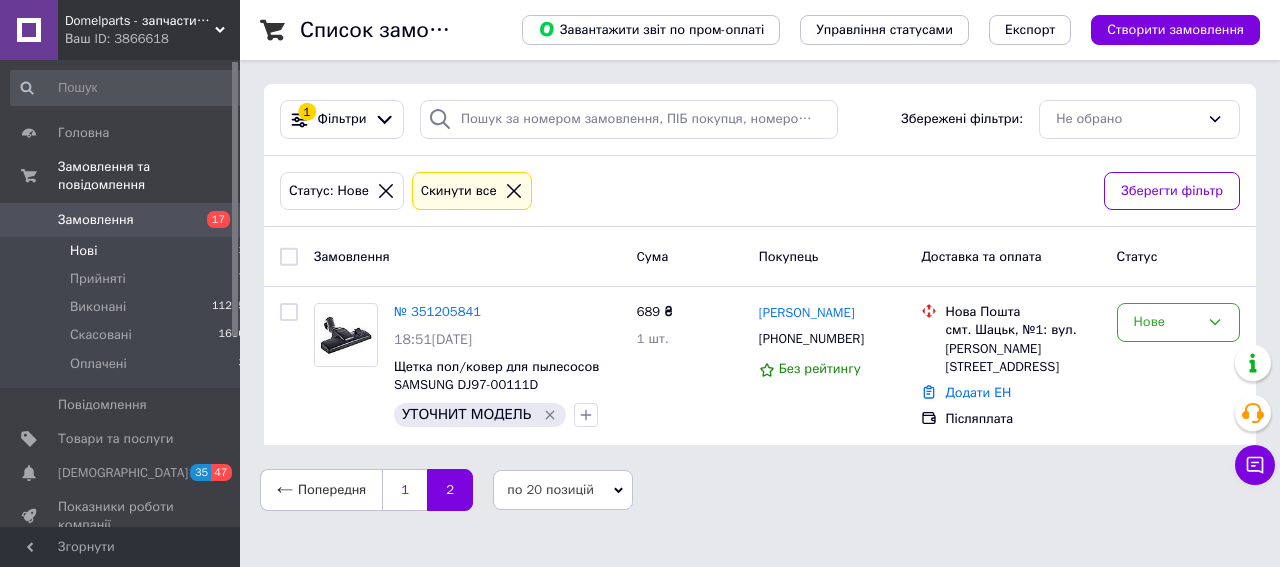 click on "1" at bounding box center (404, 490) 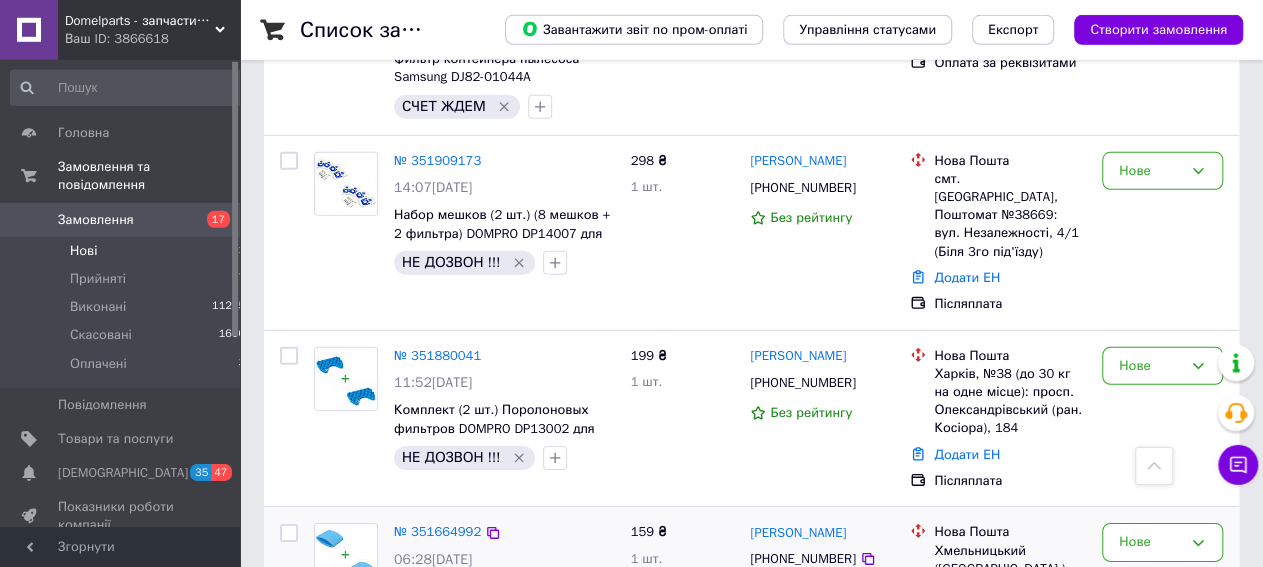scroll, scrollTop: 2905, scrollLeft: 0, axis: vertical 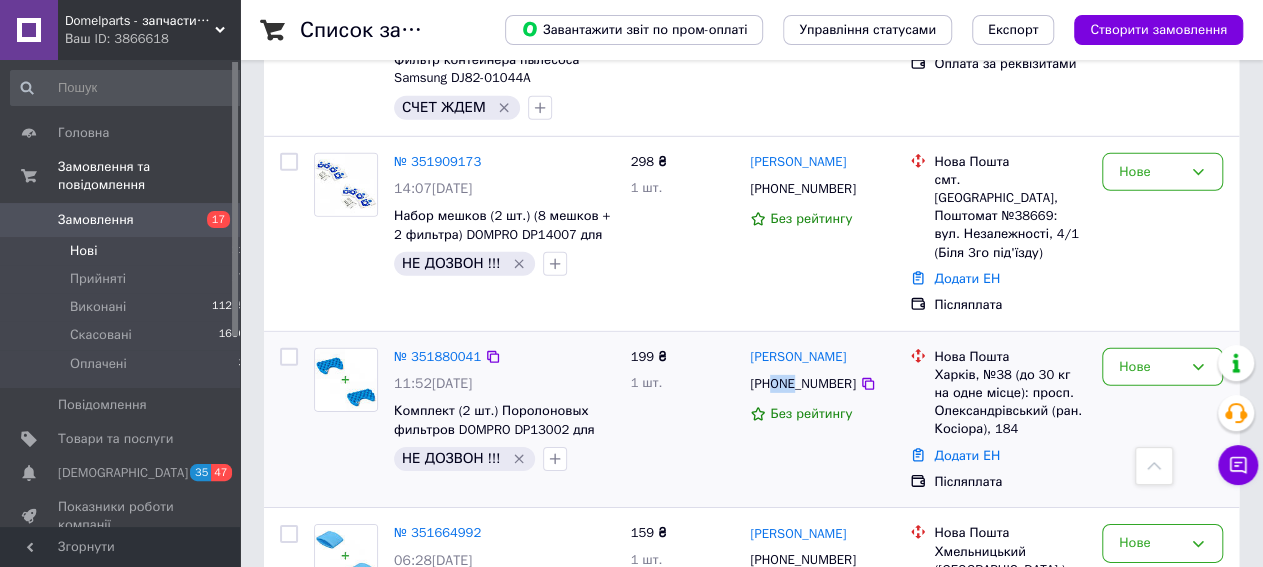 drag, startPoint x: 771, startPoint y: 289, endPoint x: 793, endPoint y: 286, distance: 22.203604 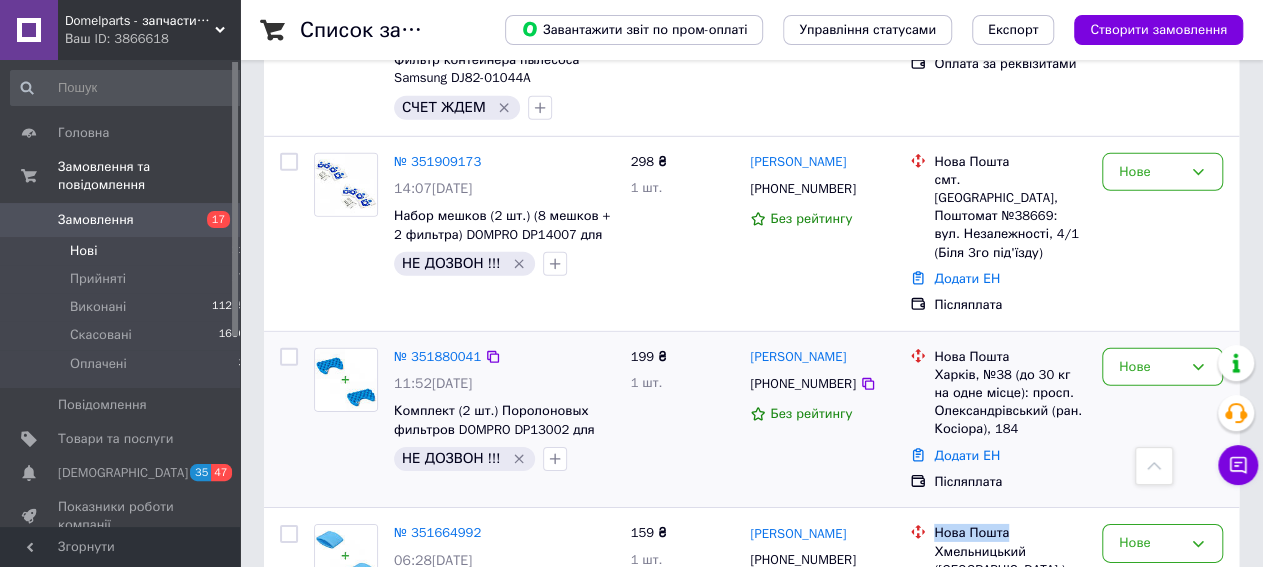 drag, startPoint x: 930, startPoint y: 256, endPoint x: 1070, endPoint y: 391, distance: 194.4865 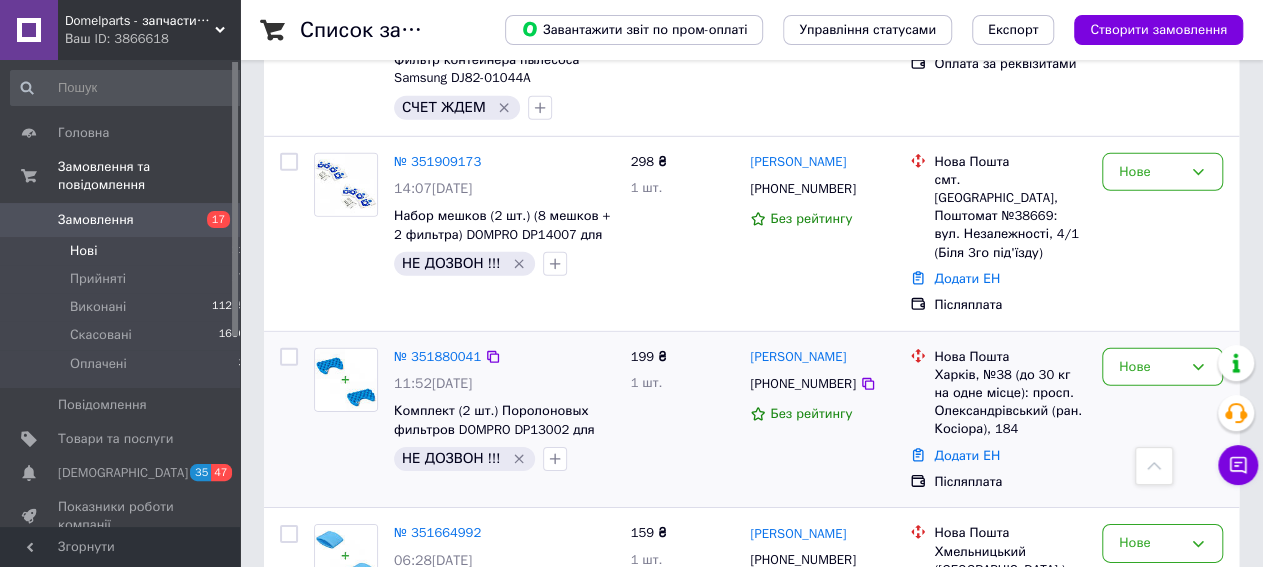 click on "Без рейтингу" at bounding box center (822, 414) 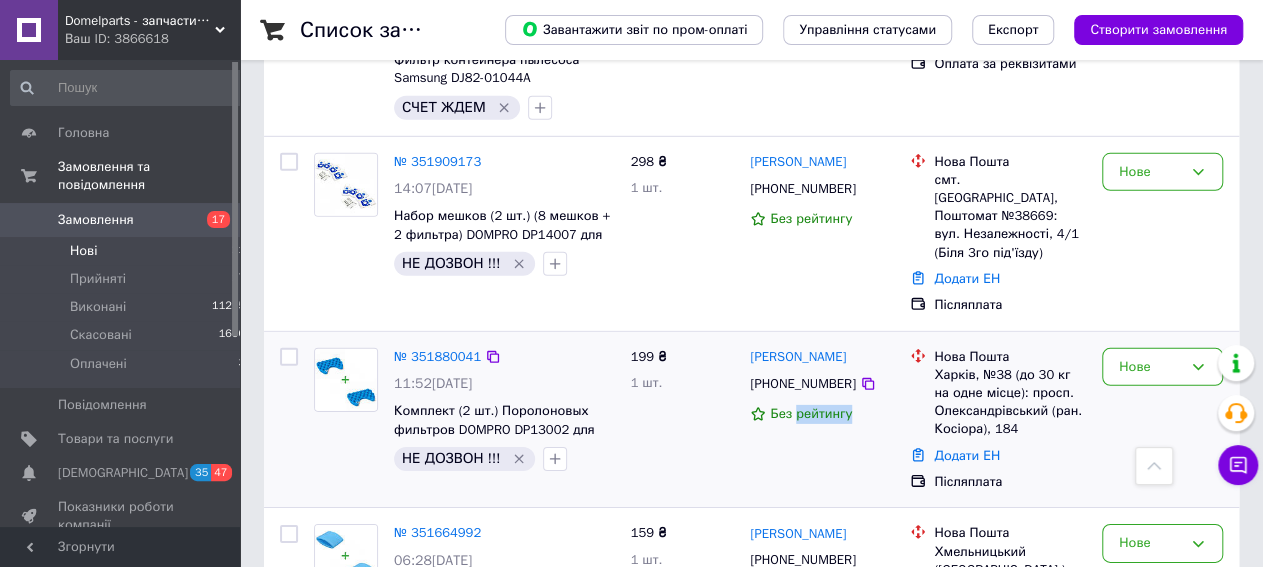 click on "Без рейтингу" at bounding box center (822, 414) 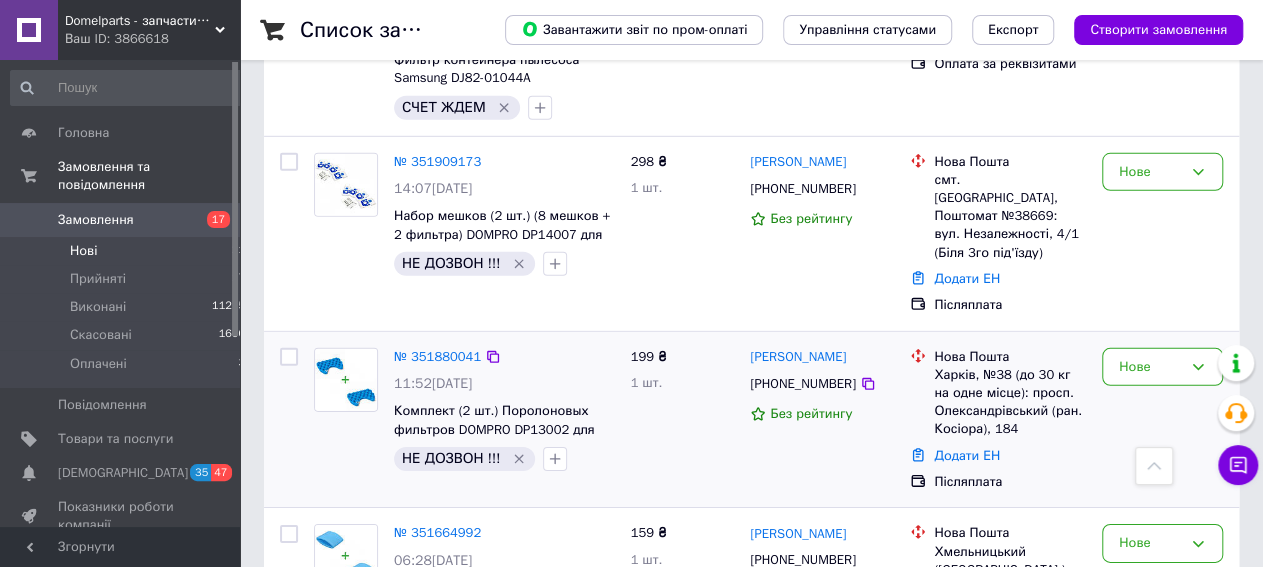 click on "Без рейтингу" at bounding box center (822, 414) 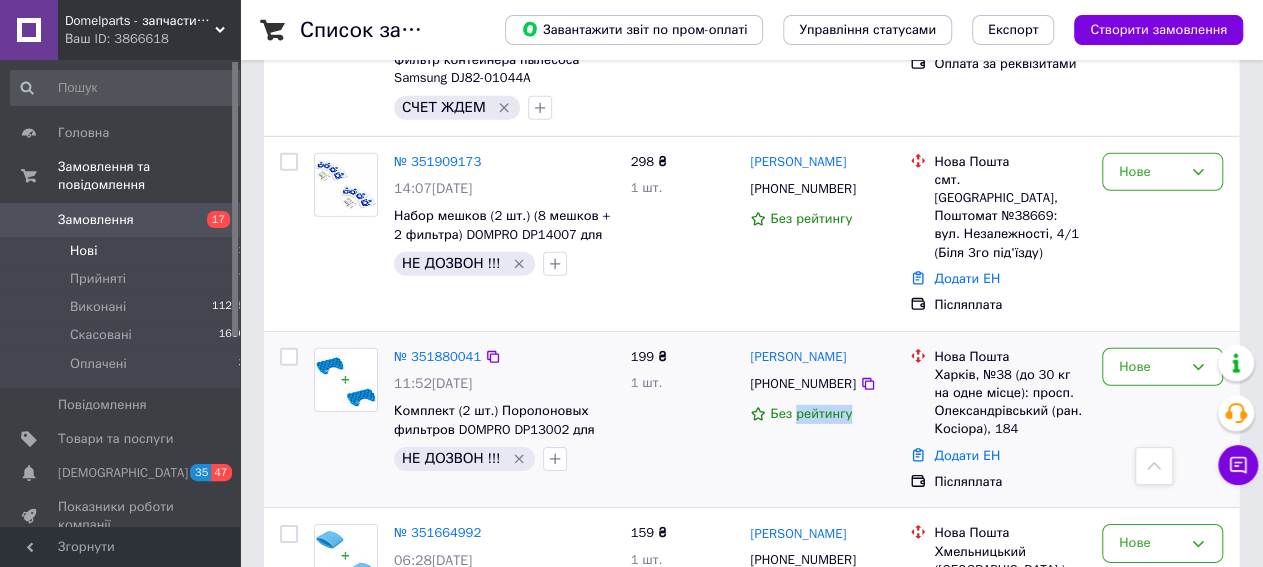 click on "Без рейтингу" at bounding box center [822, 414] 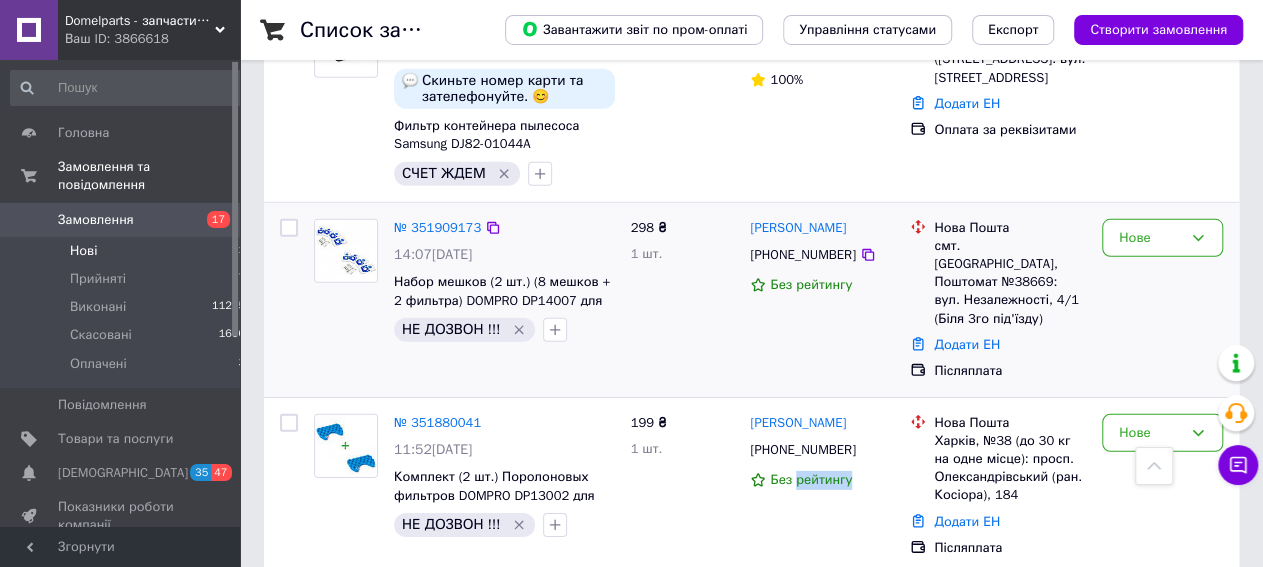 scroll, scrollTop: 2801, scrollLeft: 0, axis: vertical 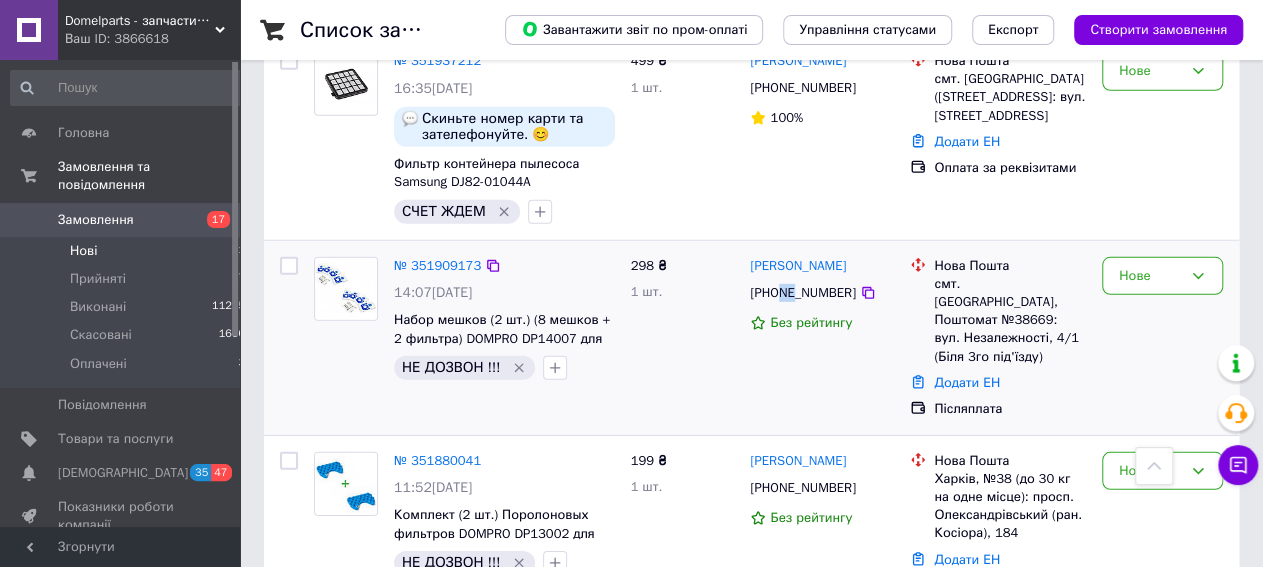 drag, startPoint x: 777, startPoint y: 219, endPoint x: 793, endPoint y: 215, distance: 16.492422 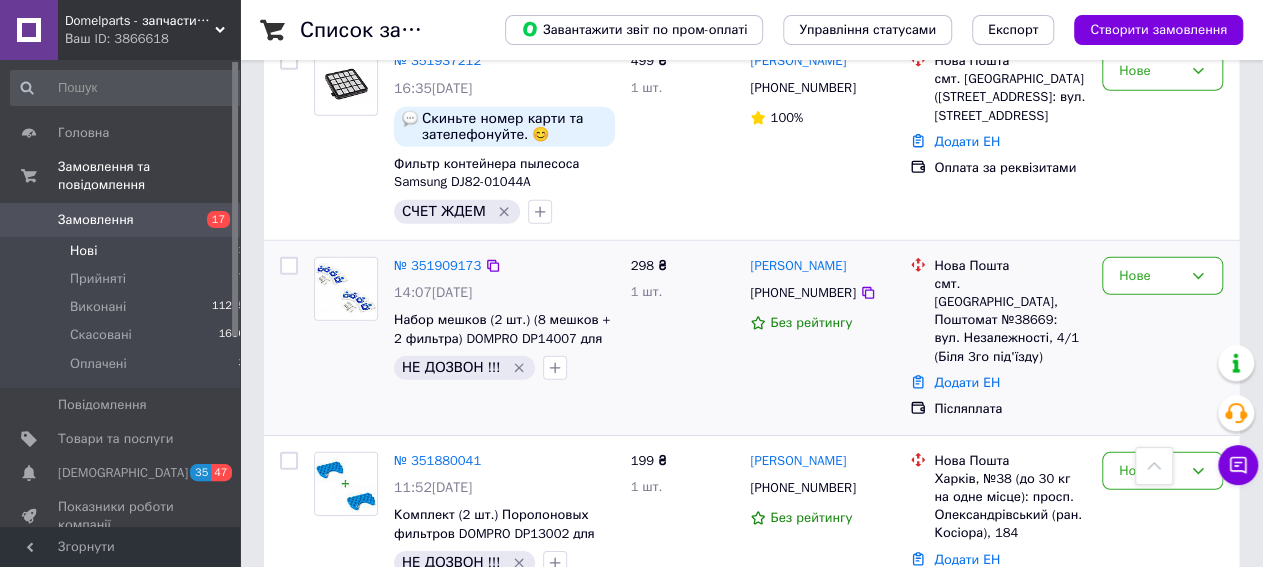 click on "[PHONE_NUMBER]" at bounding box center [802, 293] 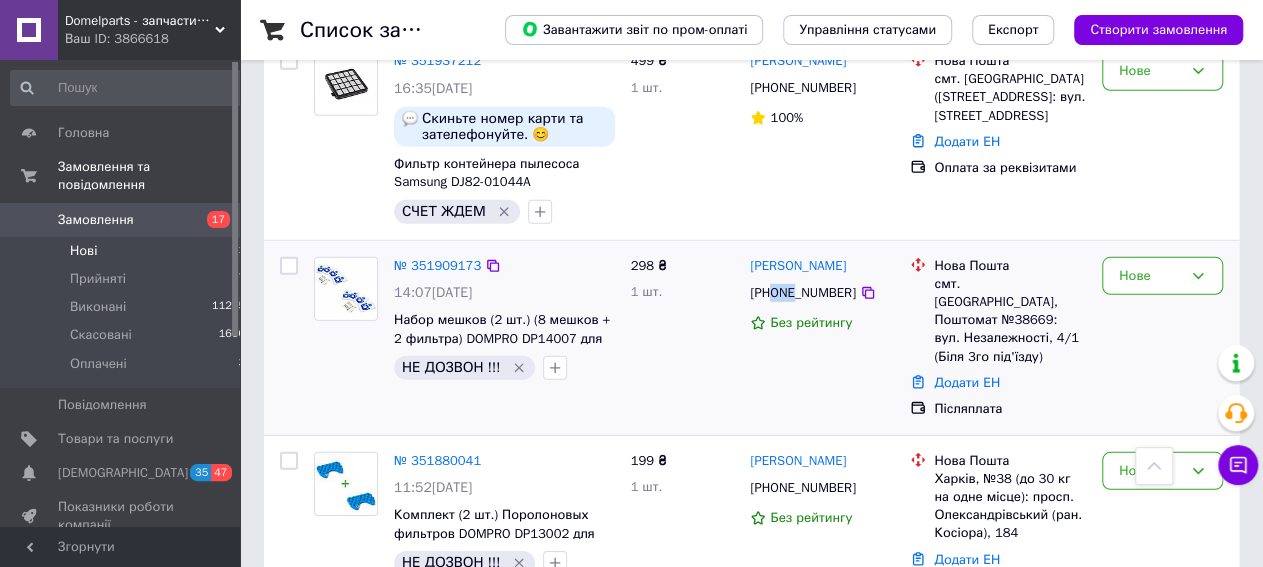 drag, startPoint x: 771, startPoint y: 213, endPoint x: 794, endPoint y: 213, distance: 23 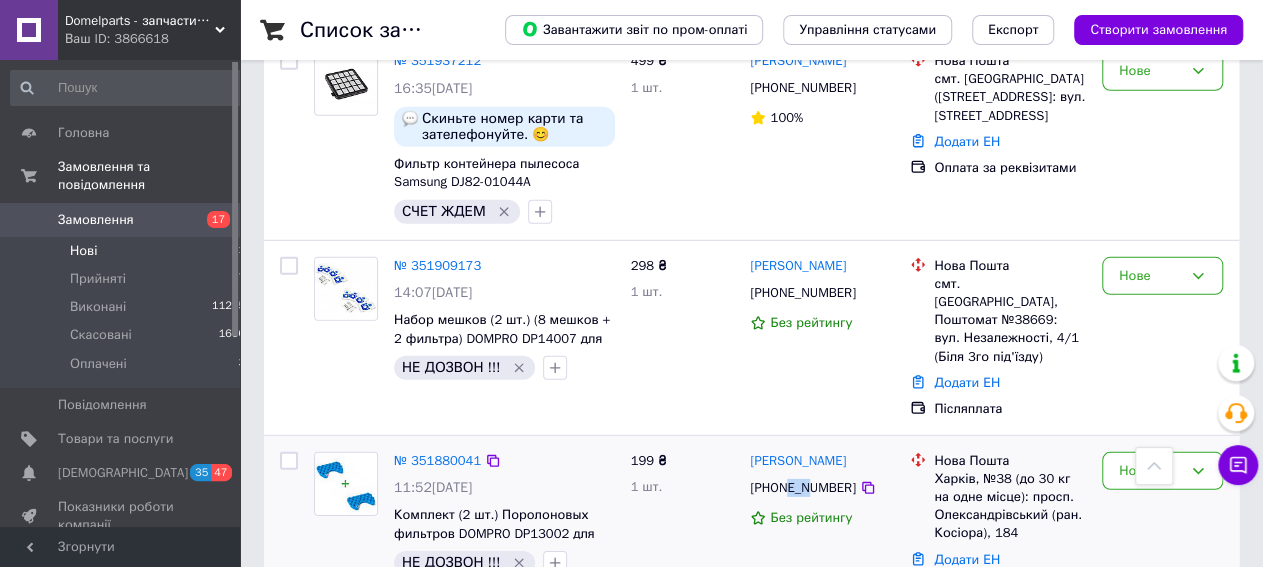 drag, startPoint x: 790, startPoint y: 390, endPoint x: 805, endPoint y: 390, distance: 15 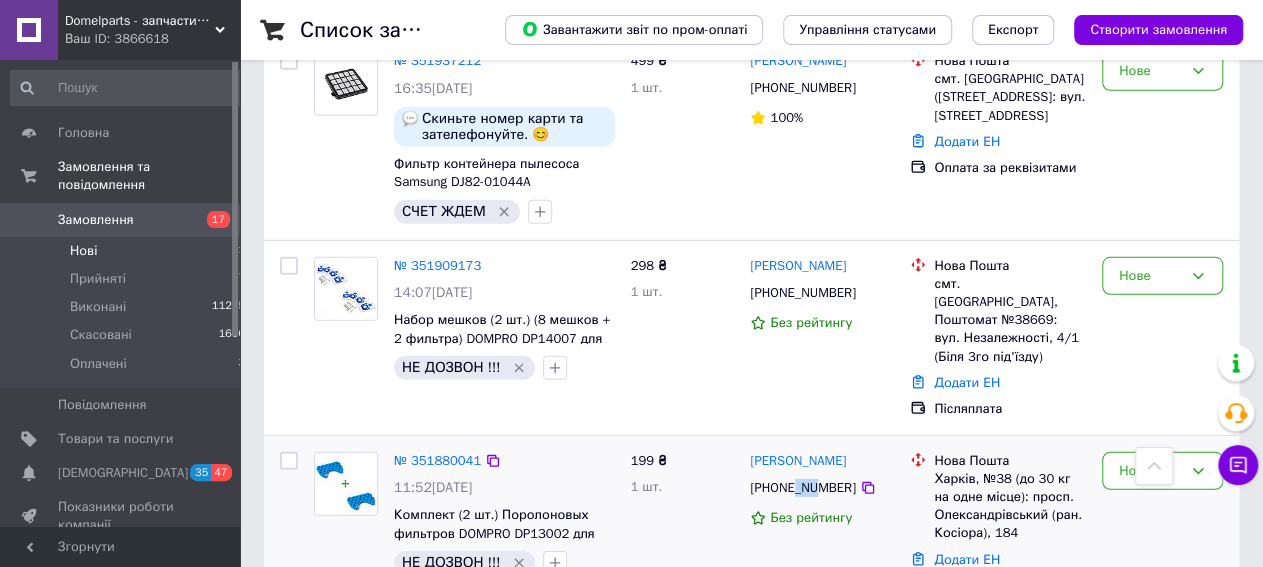 drag, startPoint x: 793, startPoint y: 391, endPoint x: 814, endPoint y: 389, distance: 21.095022 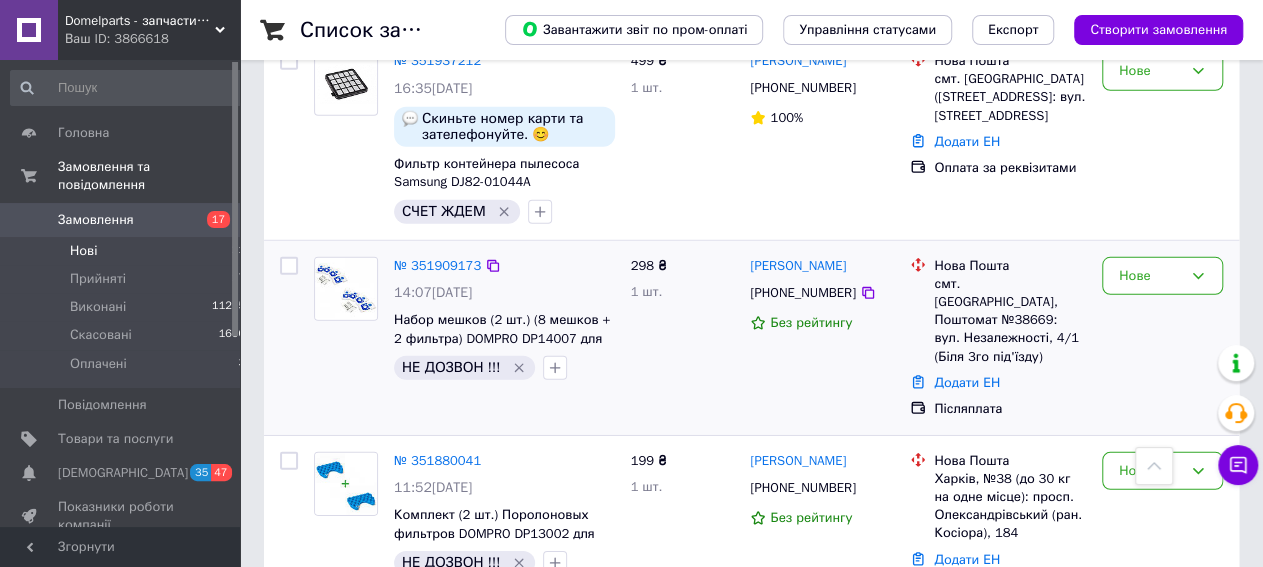 click on "НЕ ДОЗВОН !!!" at bounding box center [504, 368] 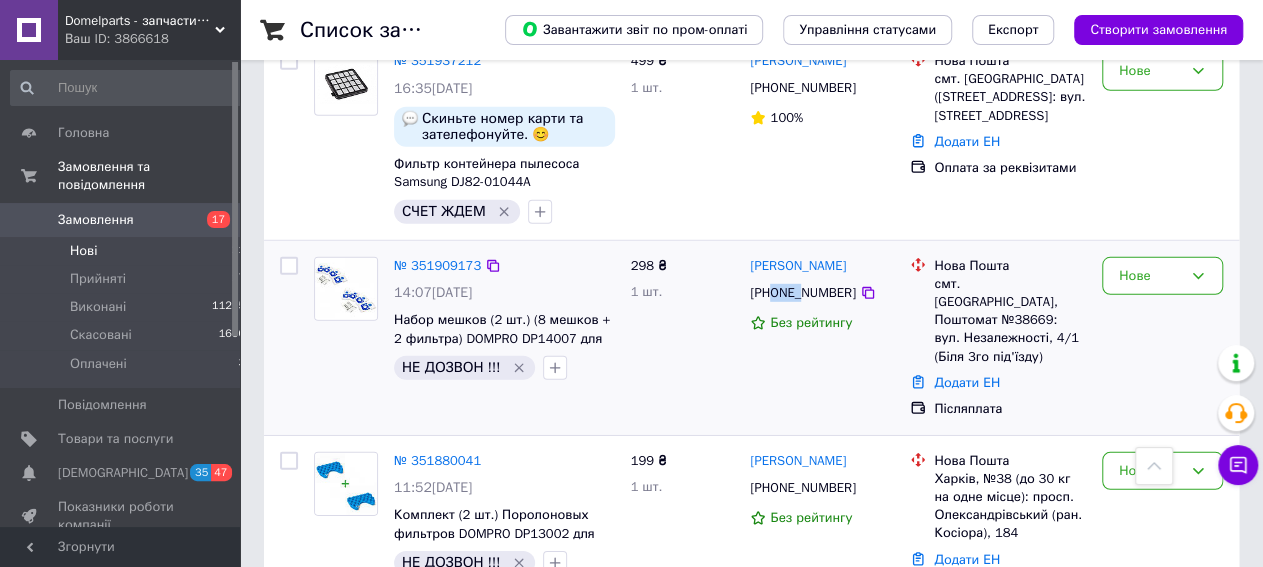 drag, startPoint x: 776, startPoint y: 219, endPoint x: 800, endPoint y: 220, distance: 24.020824 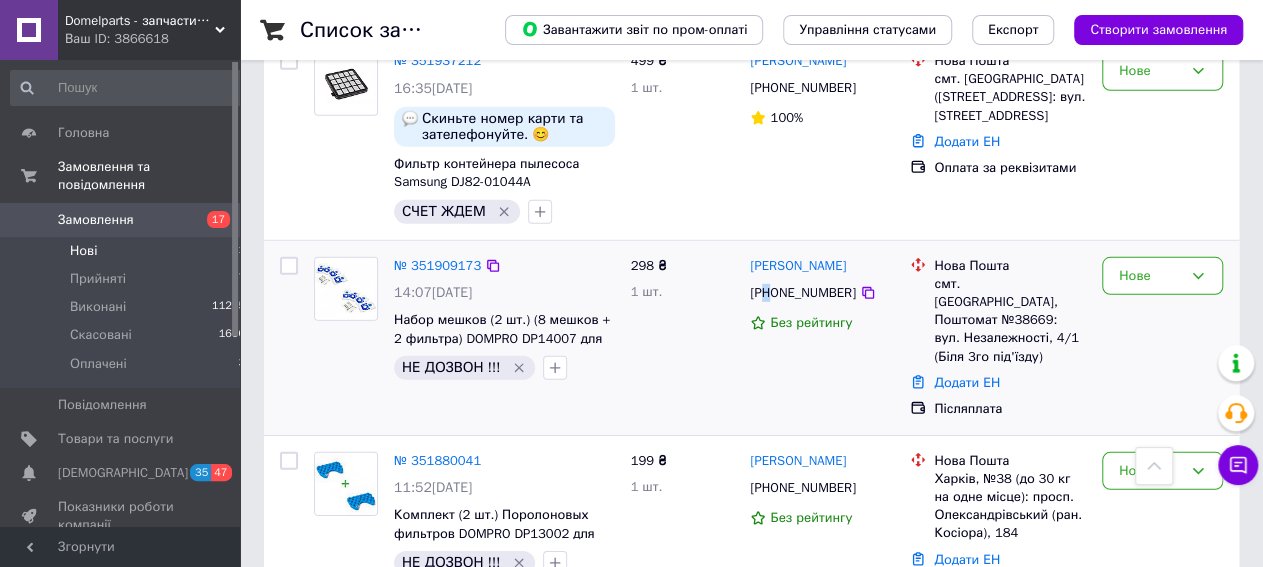 click on "[PHONE_NUMBER]" at bounding box center (802, 293) 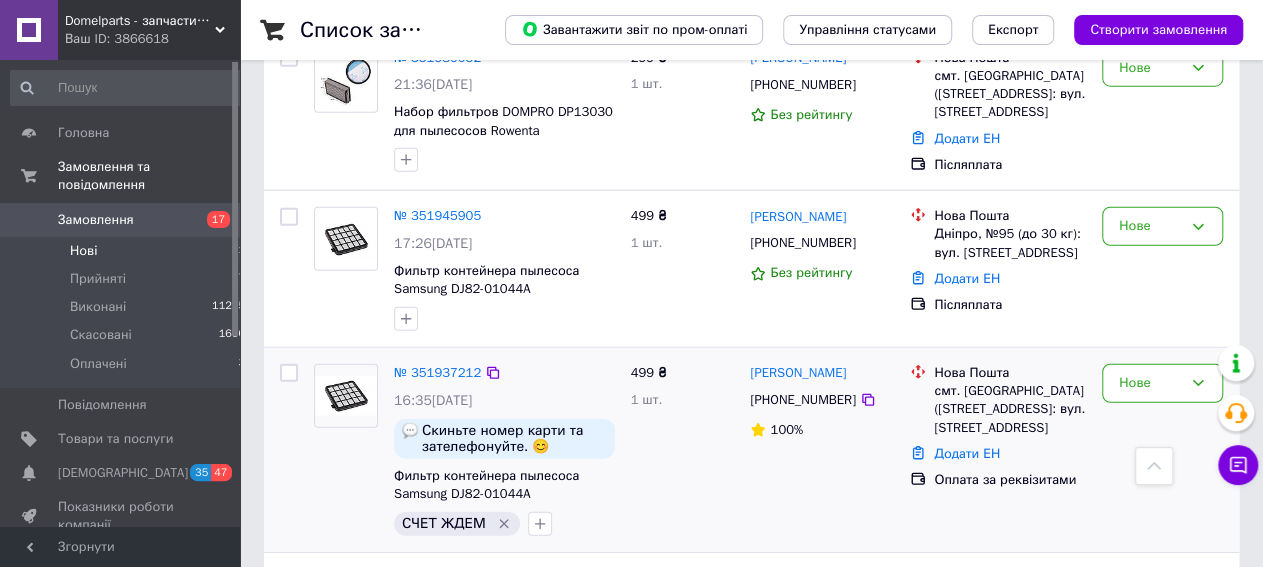 scroll, scrollTop: 2385, scrollLeft: 0, axis: vertical 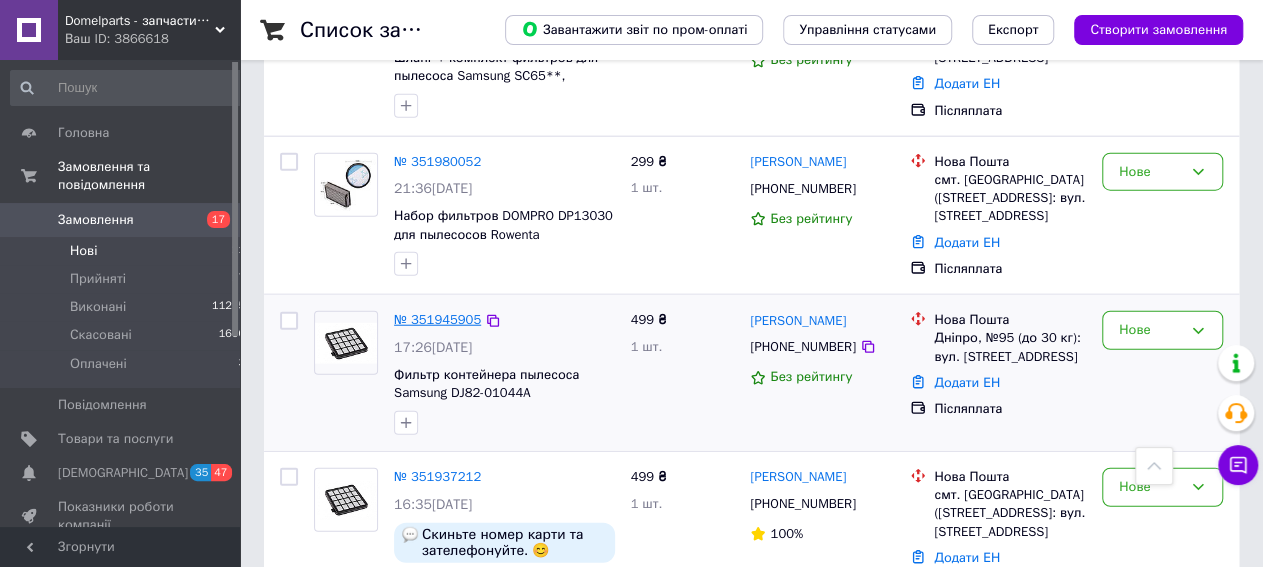 click on "№ 351945905" at bounding box center (437, 319) 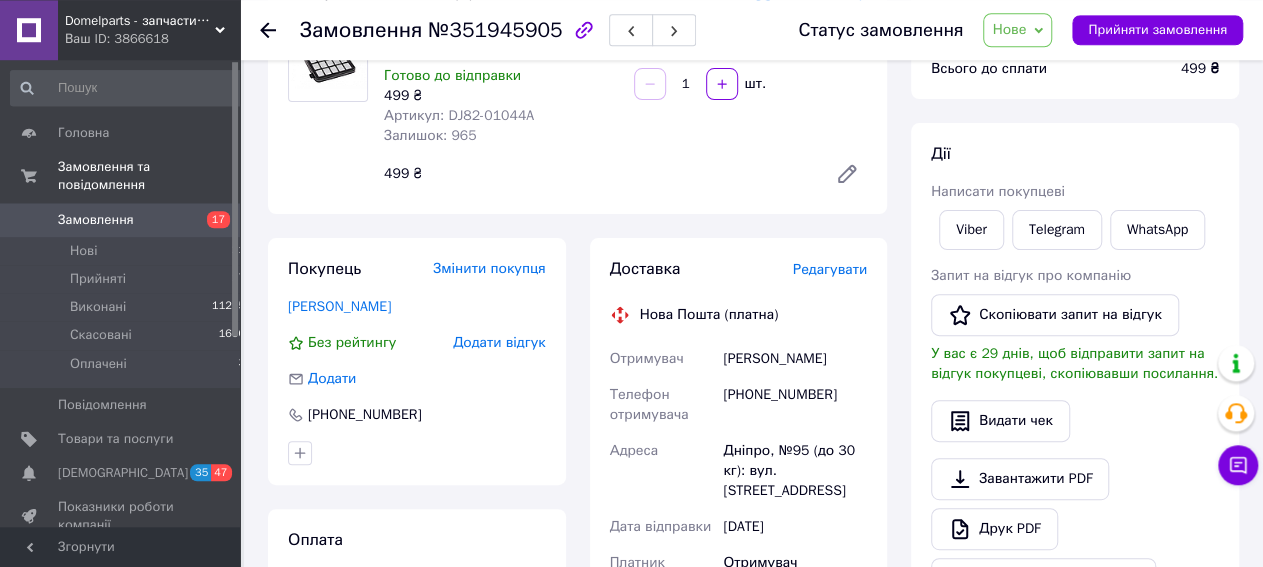 scroll, scrollTop: 312, scrollLeft: 0, axis: vertical 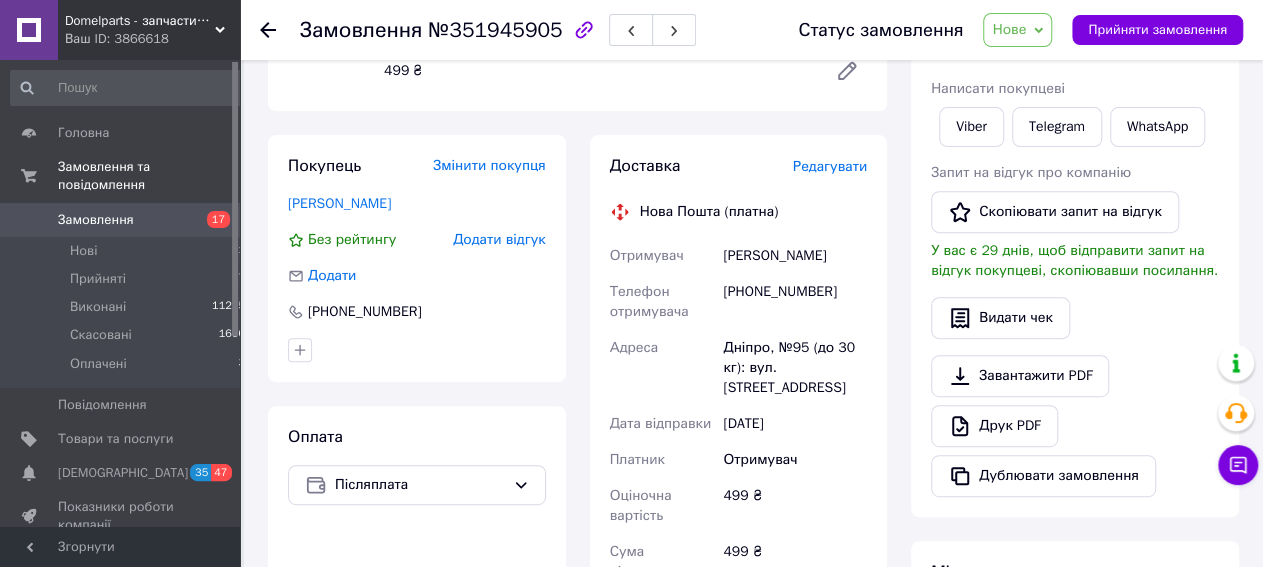 click on "Статус замовлення Нове Прийнято Виконано Скасовано Оплачено Прийняти замовлення" at bounding box center (1000, 30) 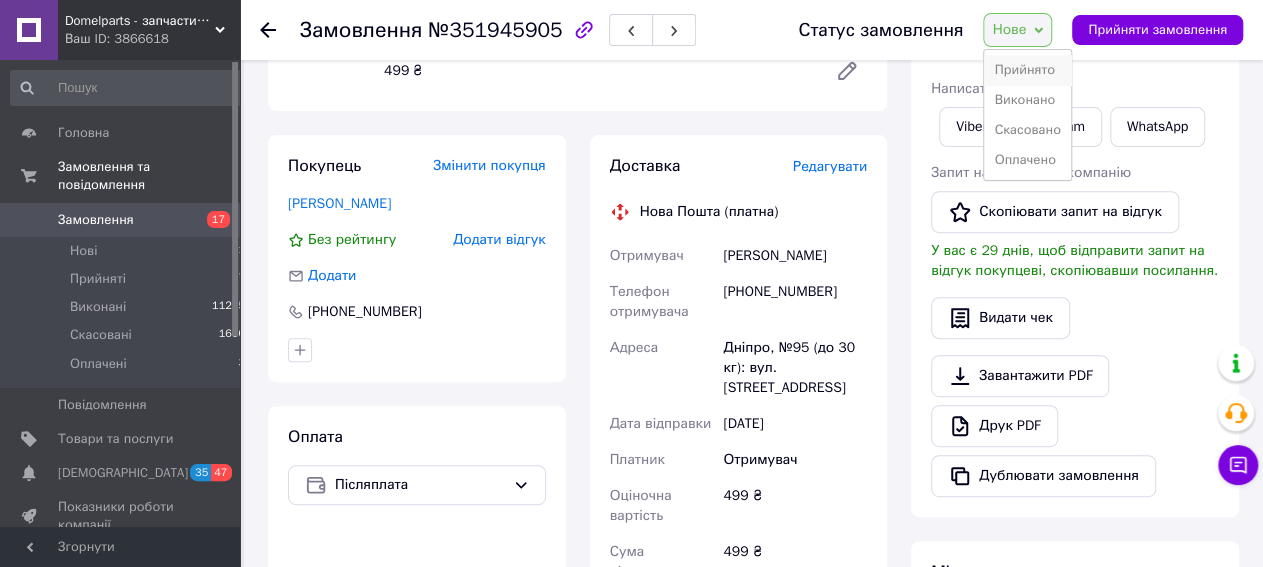 click on "Прийнято" at bounding box center (1027, 70) 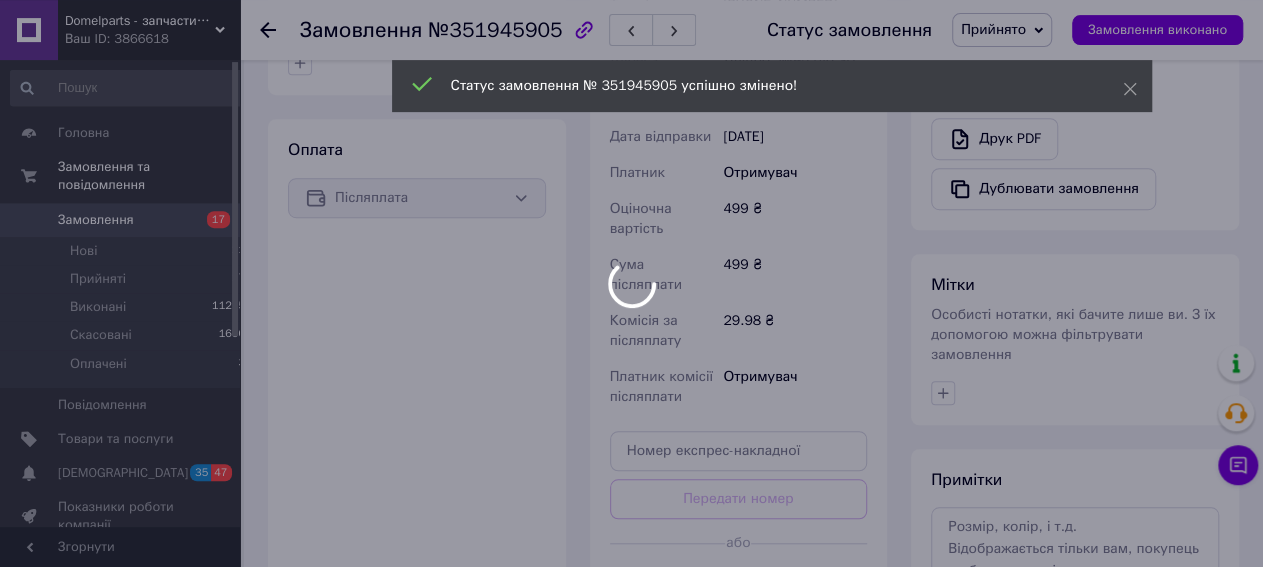 scroll, scrollTop: 624, scrollLeft: 0, axis: vertical 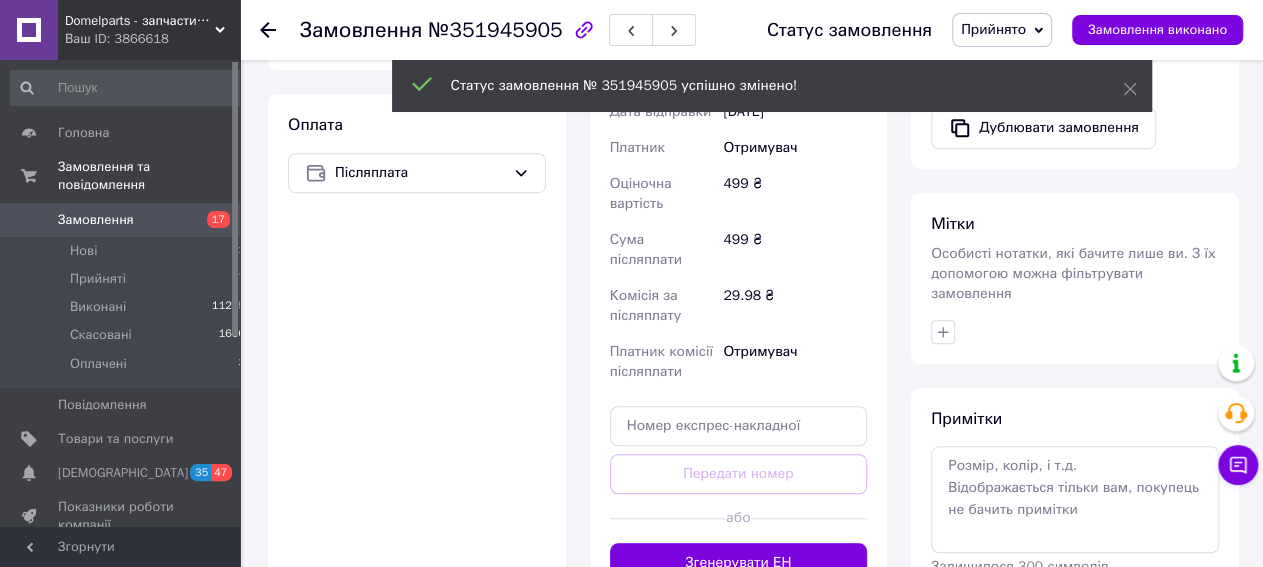 click on "Всього 1 товар 499 ₴ Знижка Додати Всього до сплати 499 ₴ Дії Написати покупцеві Viber Telegram WhatsApp Запит на відгук про компанію   Скопіювати запит на відгук У вас є 29 днів, щоб відправити запит на відгук покупцеві, скопіювавши посилання.   Видати чек   Завантажити PDF   Друк PDF   Дублювати замовлення Мітки Особисті нотатки, які бачите лише ви. З їх допомогою можна фільтрувати замовлення Примітки Залишилося 300 символів Очистити Зберегти" at bounding box center [1075, 56] 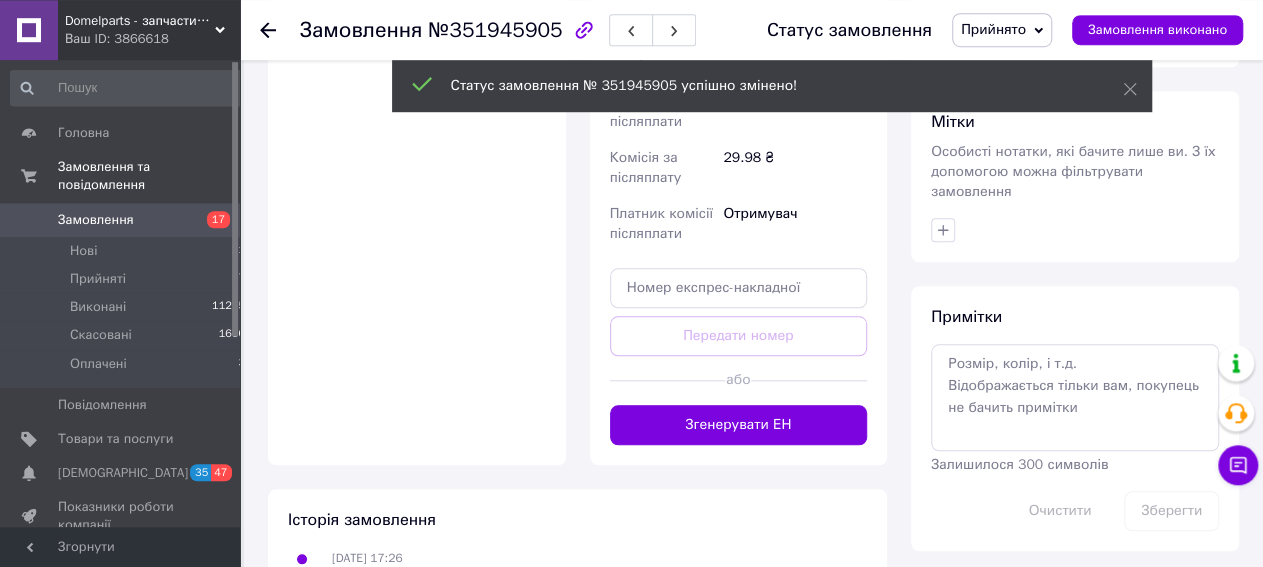 scroll, scrollTop: 804, scrollLeft: 0, axis: vertical 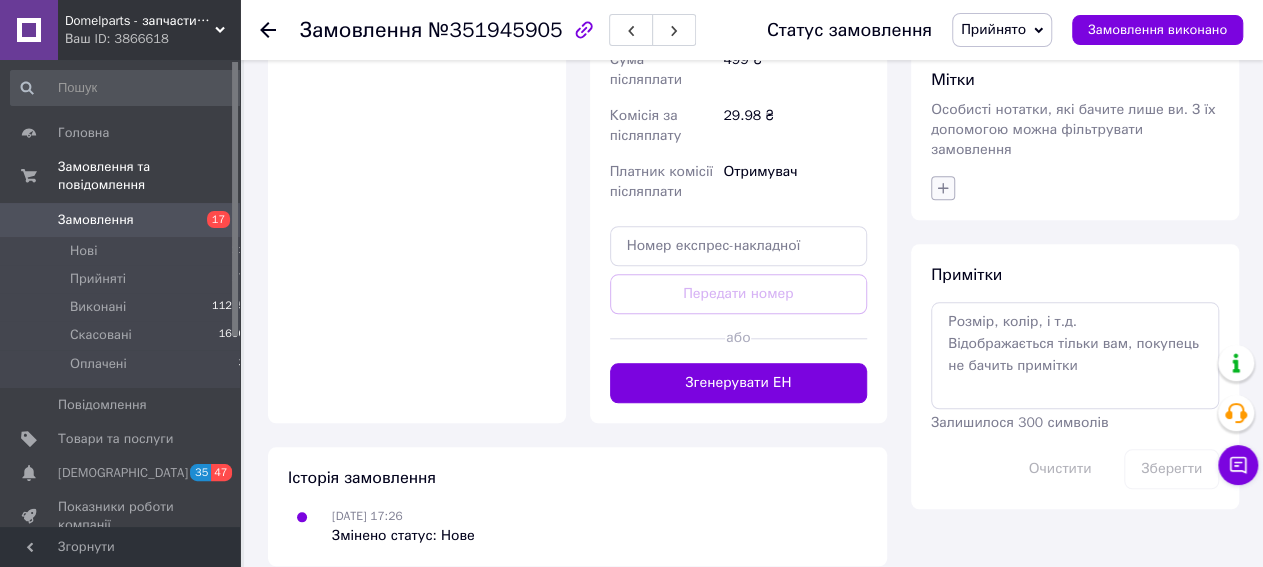 click 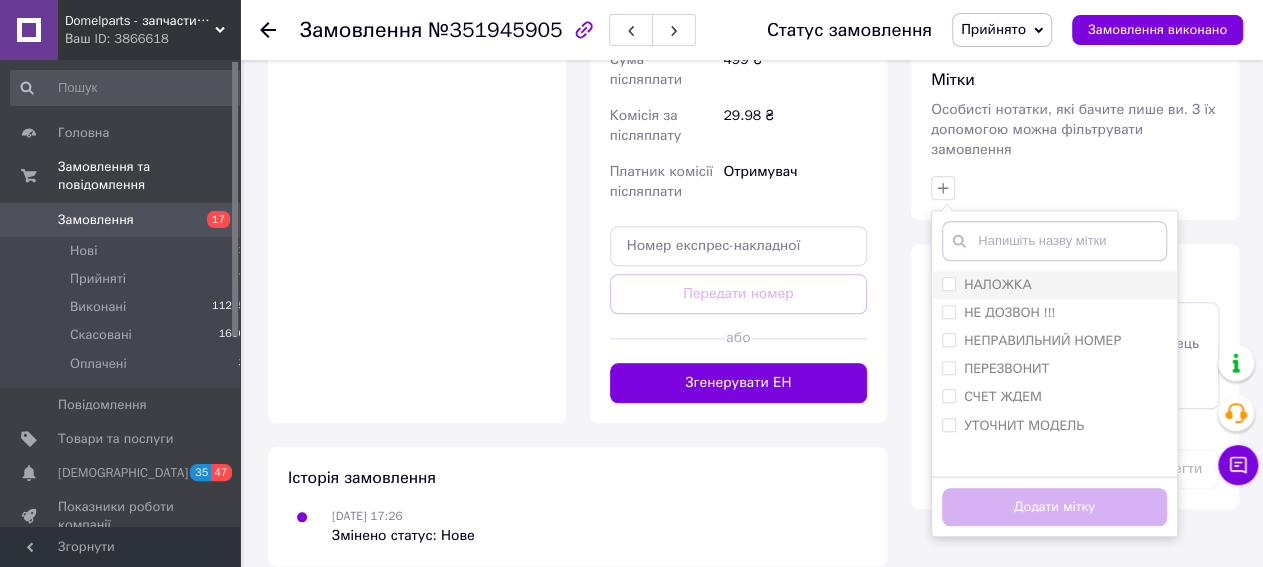 click on "НАЛОЖКА" at bounding box center [998, 284] 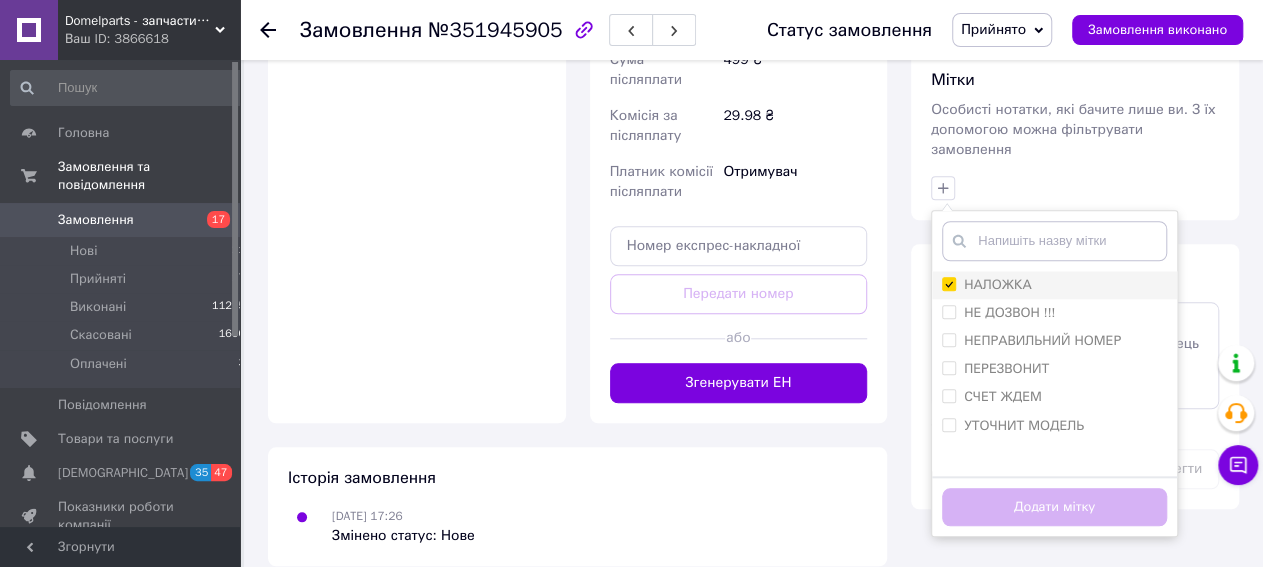 checkbox on "true" 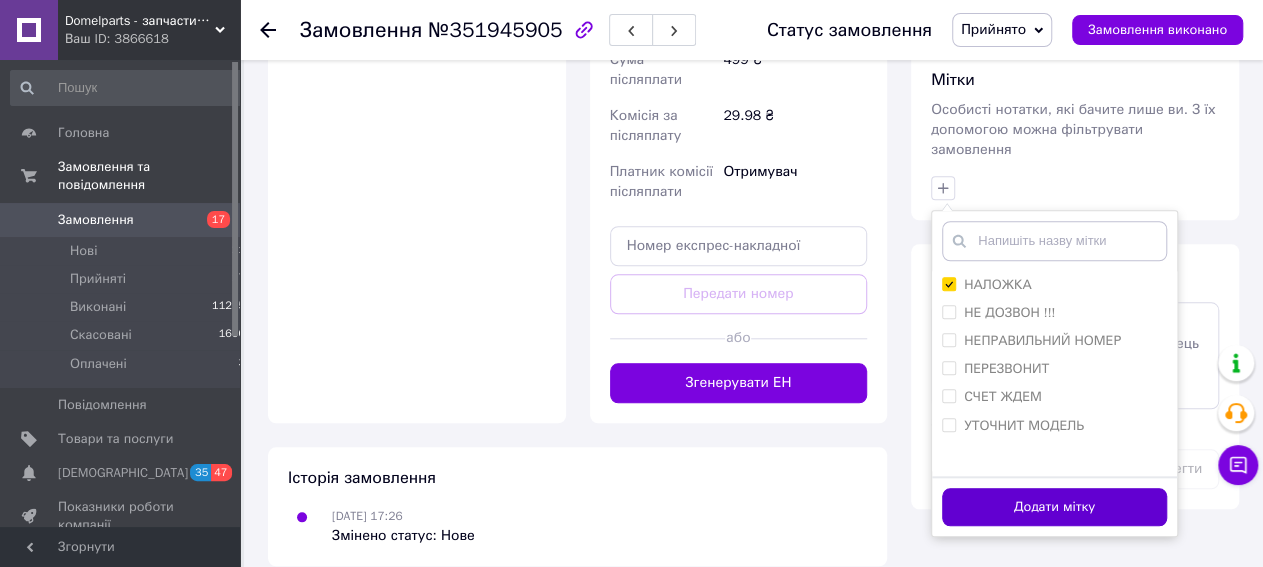 click on "Додати мітку" at bounding box center [1054, 507] 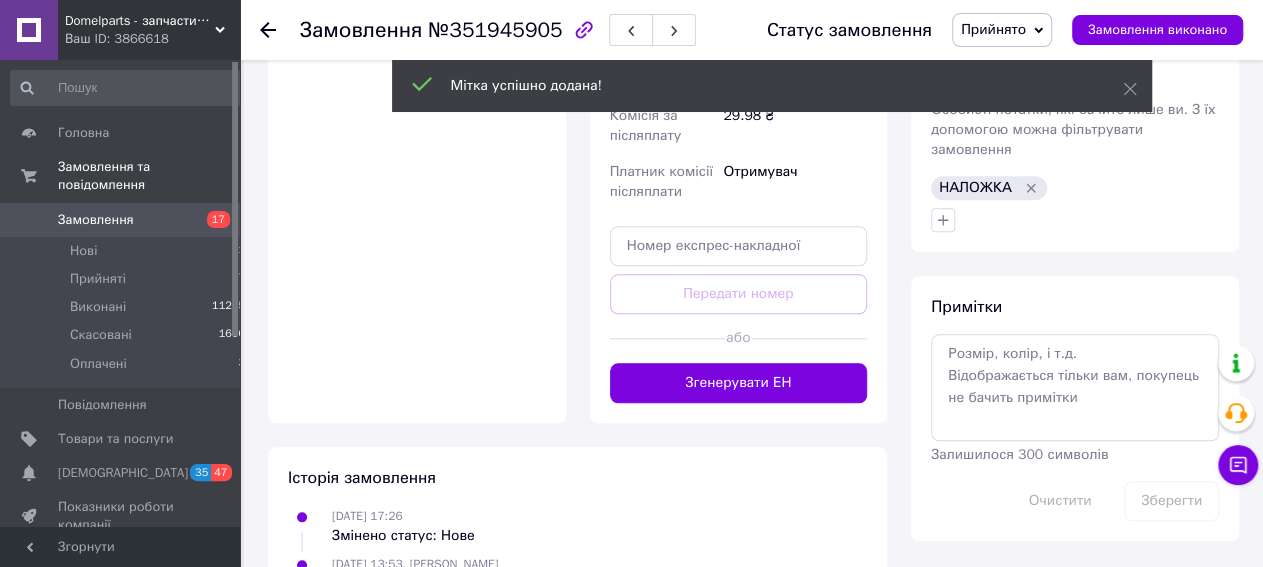 click at bounding box center [280, 30] 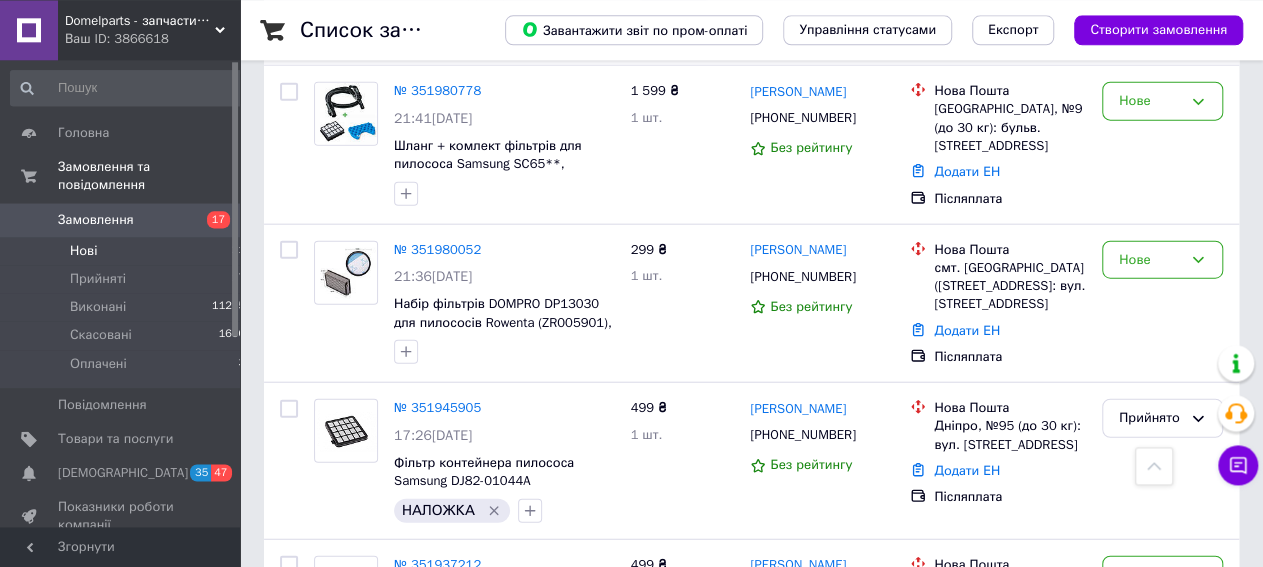 scroll, scrollTop: 2392, scrollLeft: 0, axis: vertical 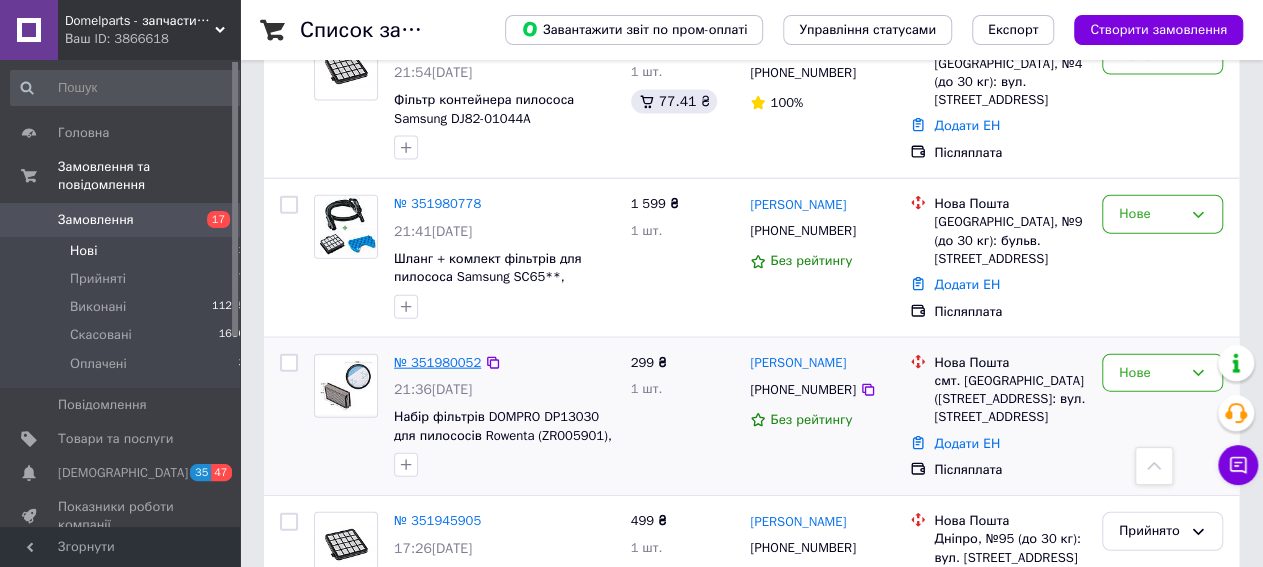 click on "№ 351980052" at bounding box center [437, 362] 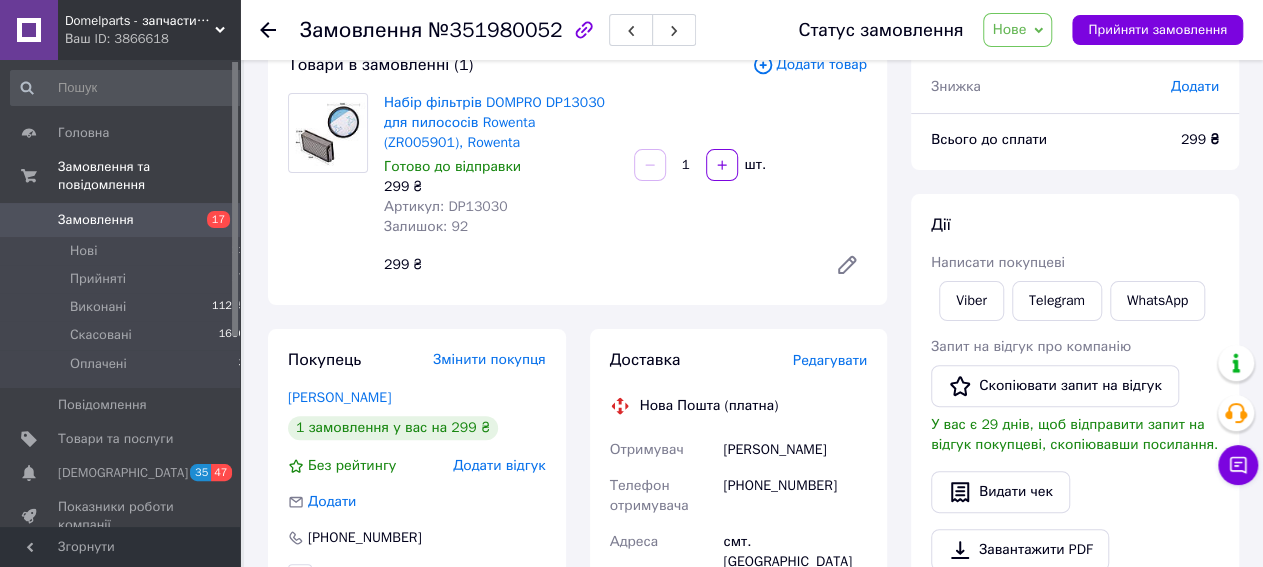 scroll, scrollTop: 0, scrollLeft: 0, axis: both 